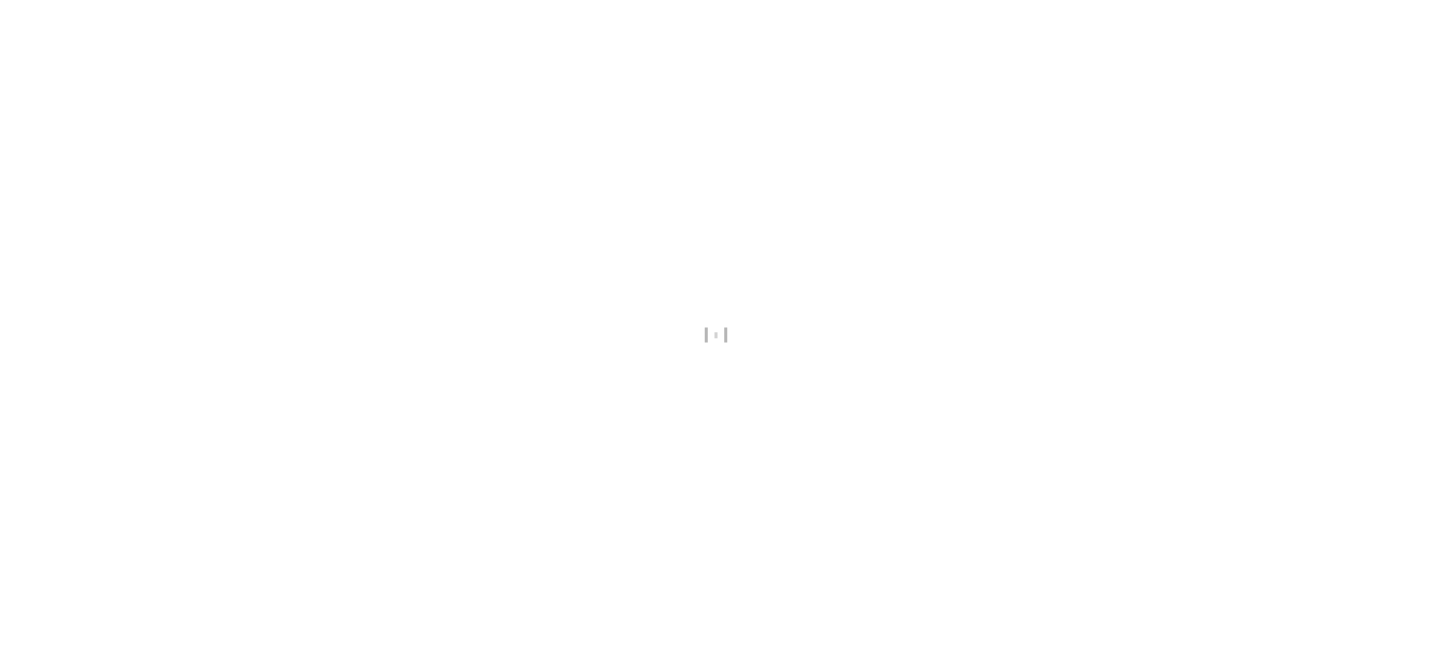 scroll, scrollTop: 0, scrollLeft: 0, axis: both 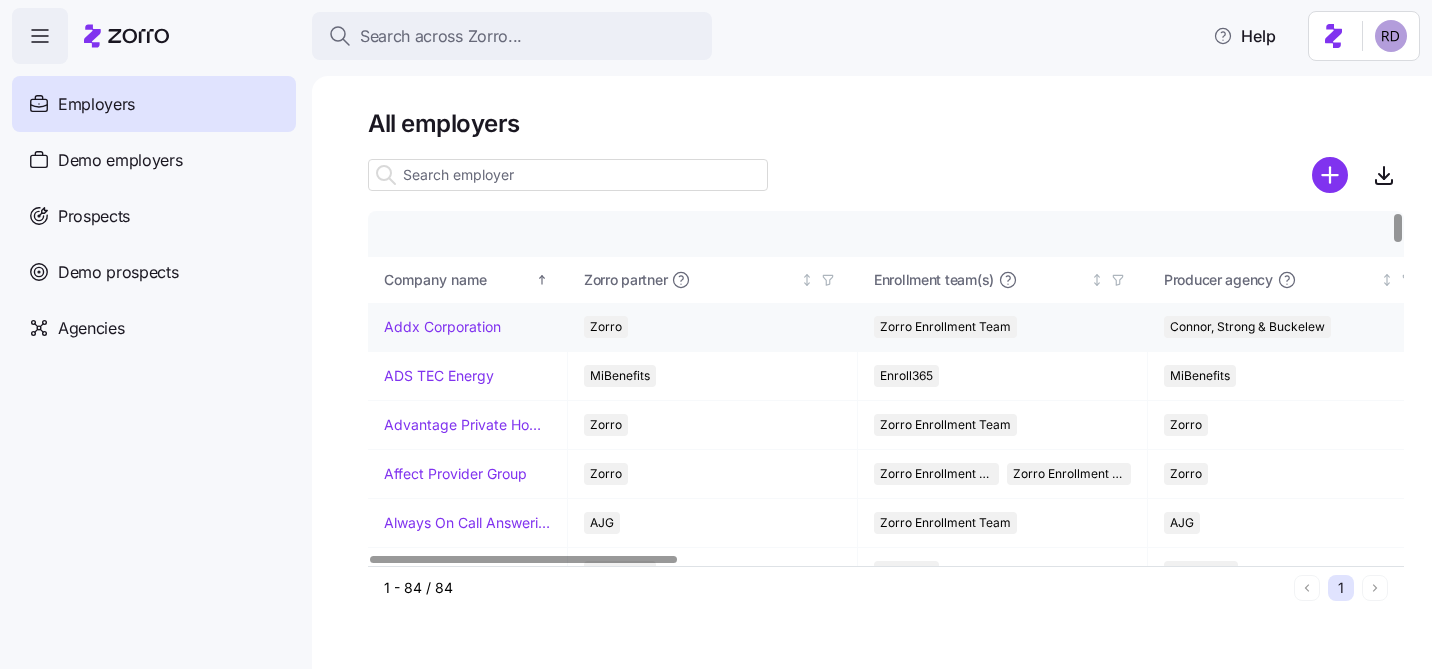 click on "Addx Corporation" at bounding box center (442, 327) 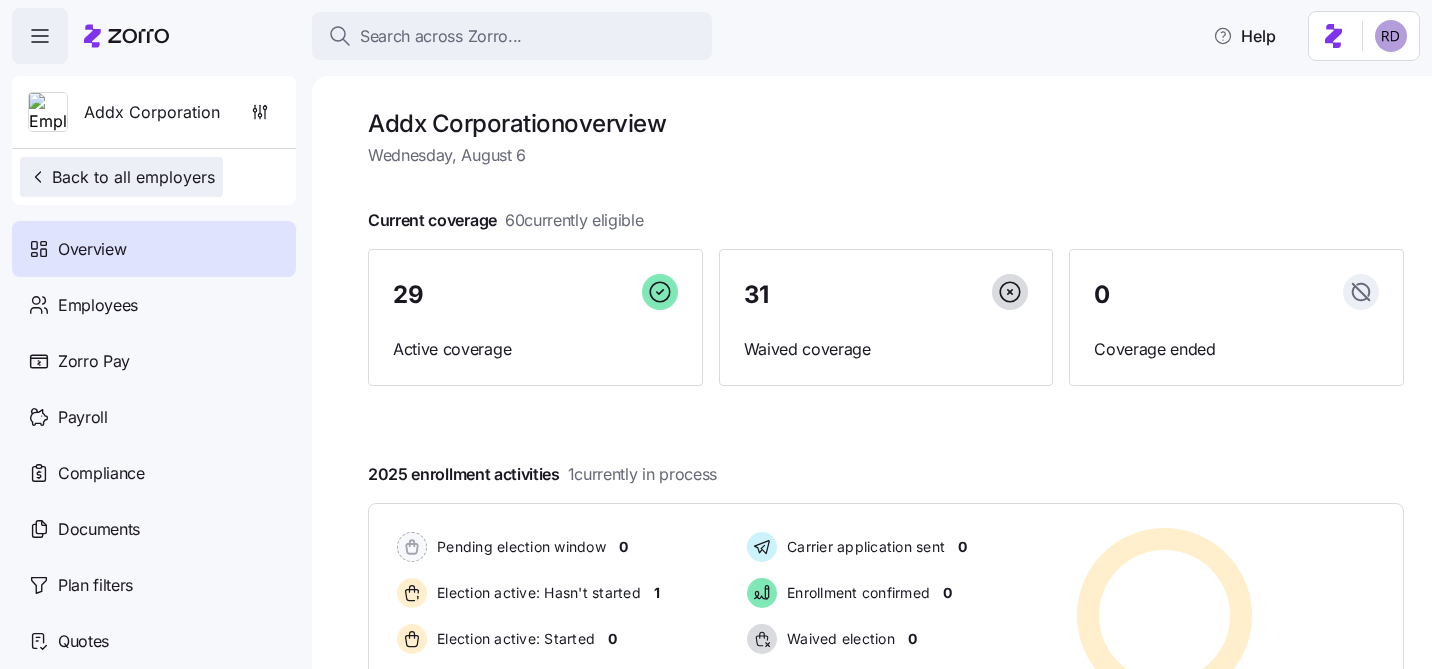 click on "Back to all employers" at bounding box center [121, 177] 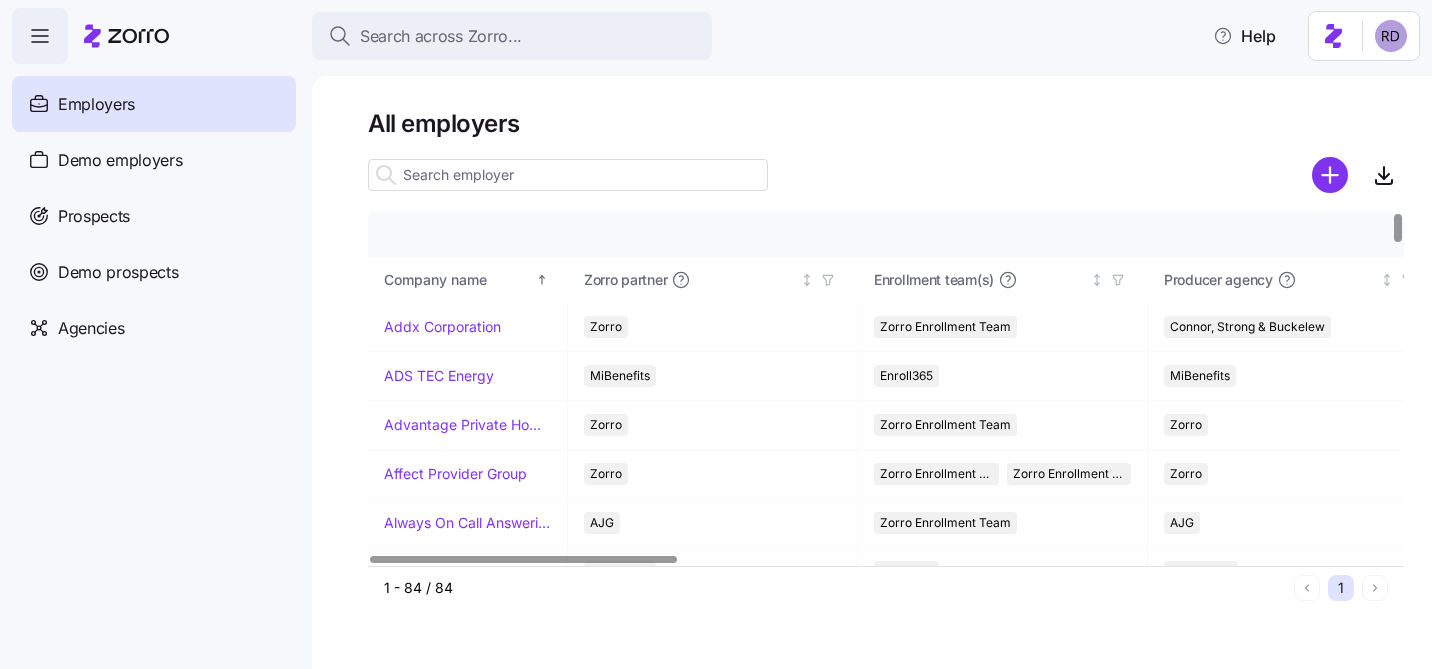 click at bounding box center [568, 175] 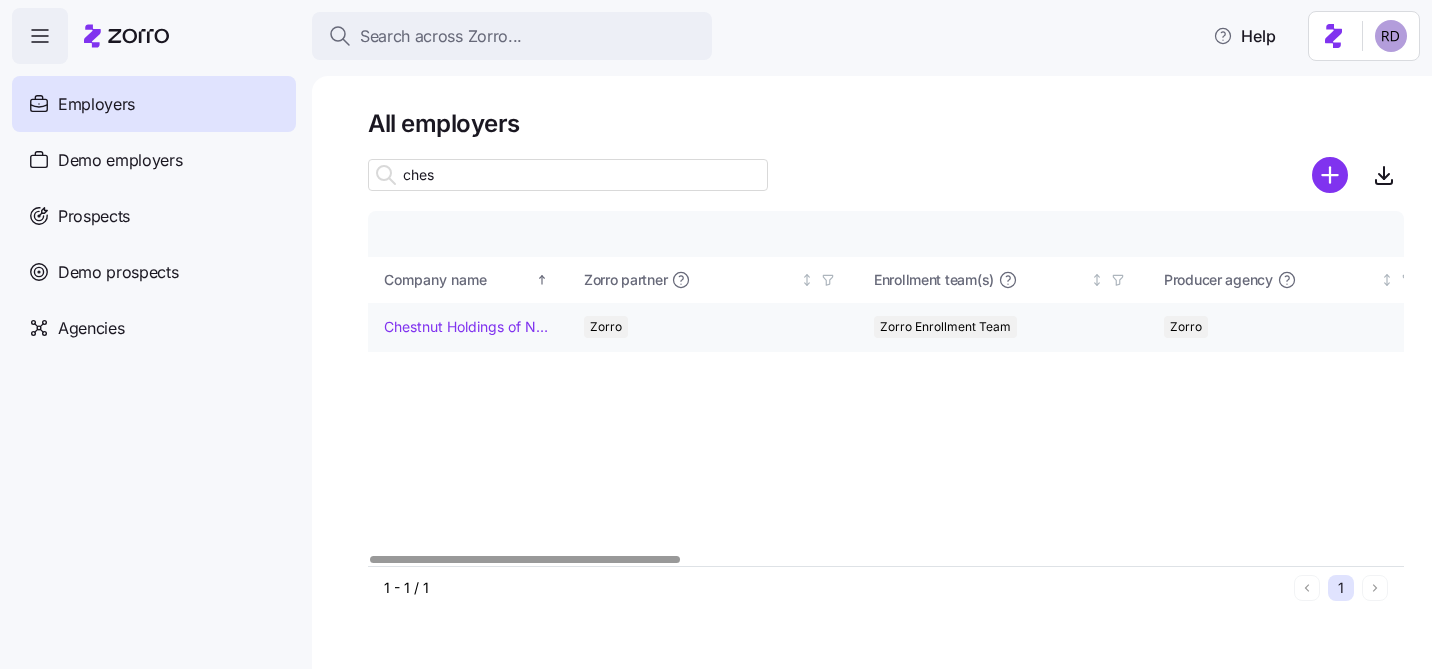 type on "ches" 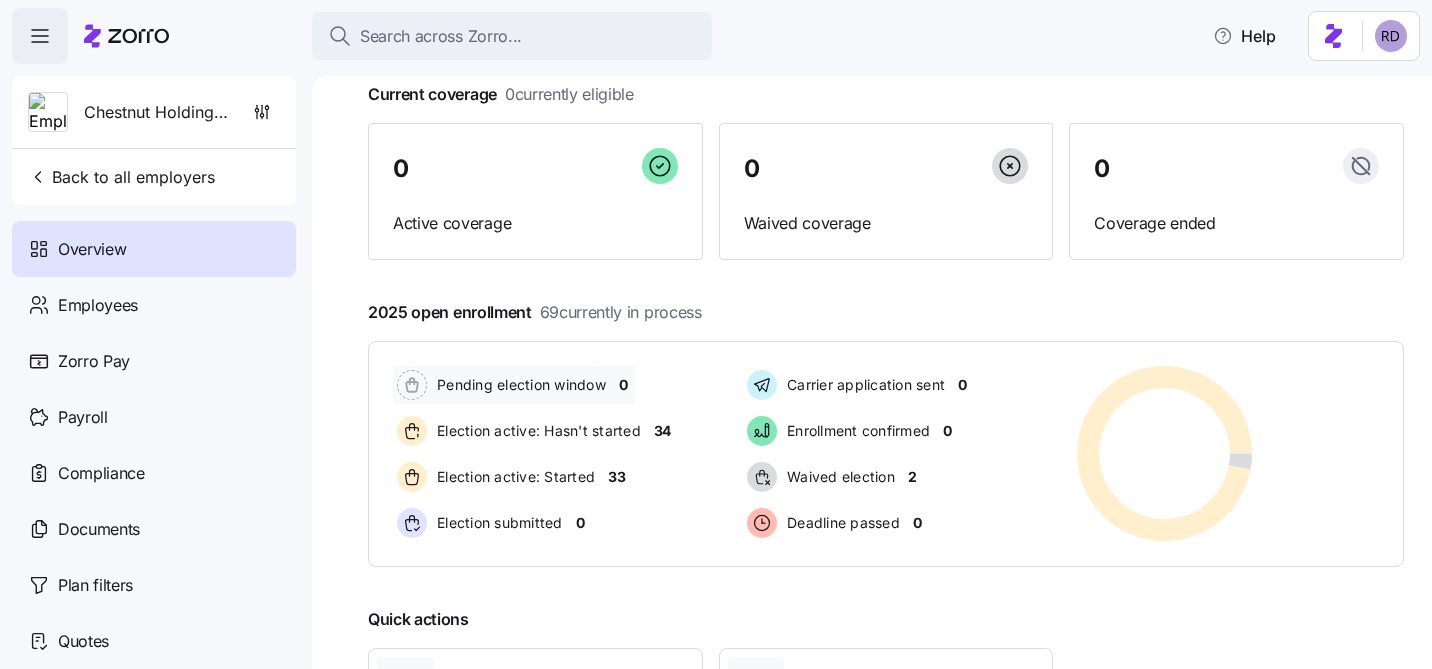 scroll, scrollTop: 161, scrollLeft: 0, axis: vertical 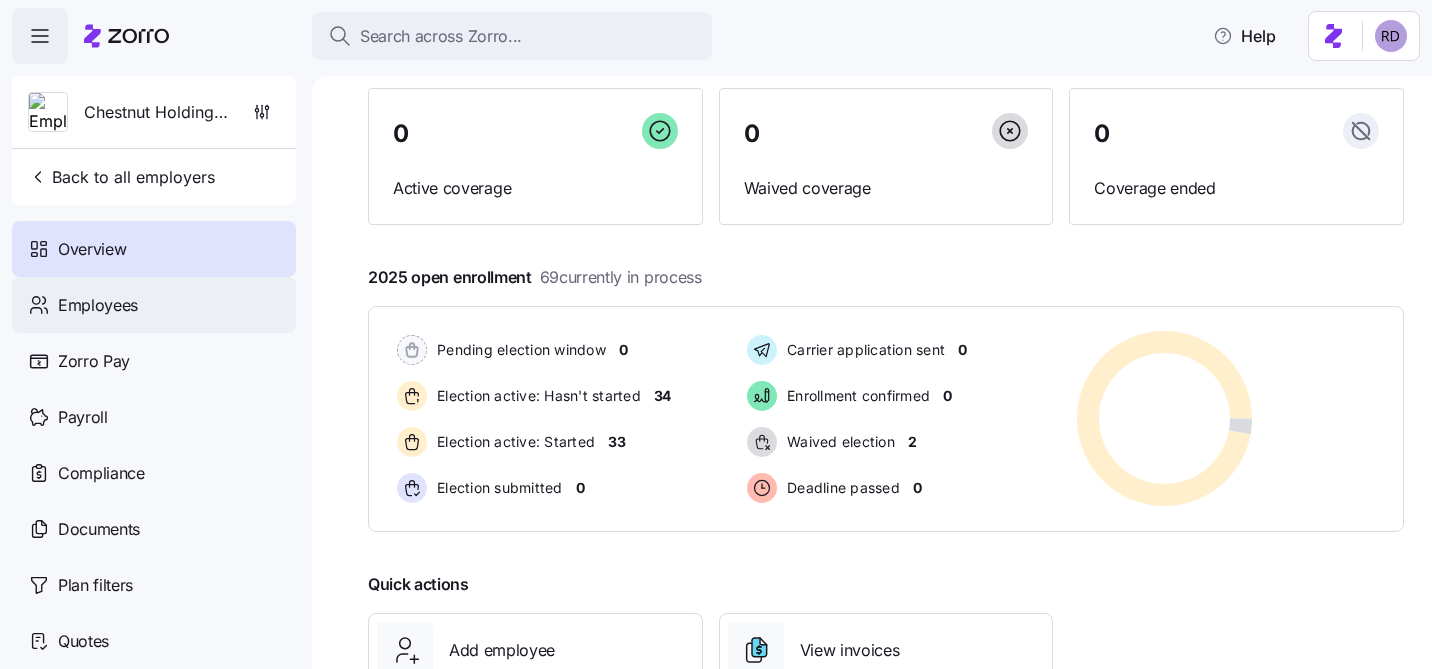 click on "Employees" at bounding box center (98, 305) 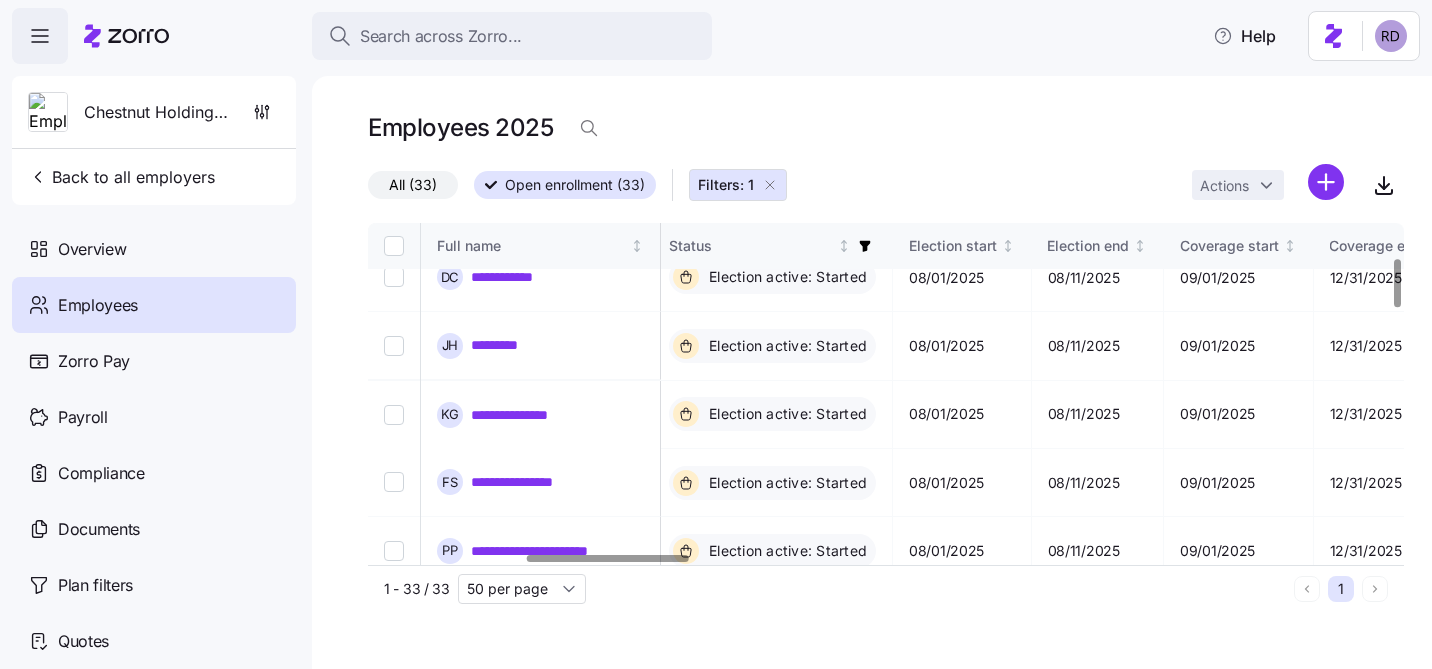 scroll, scrollTop: 192, scrollLeft: 1006, axis: both 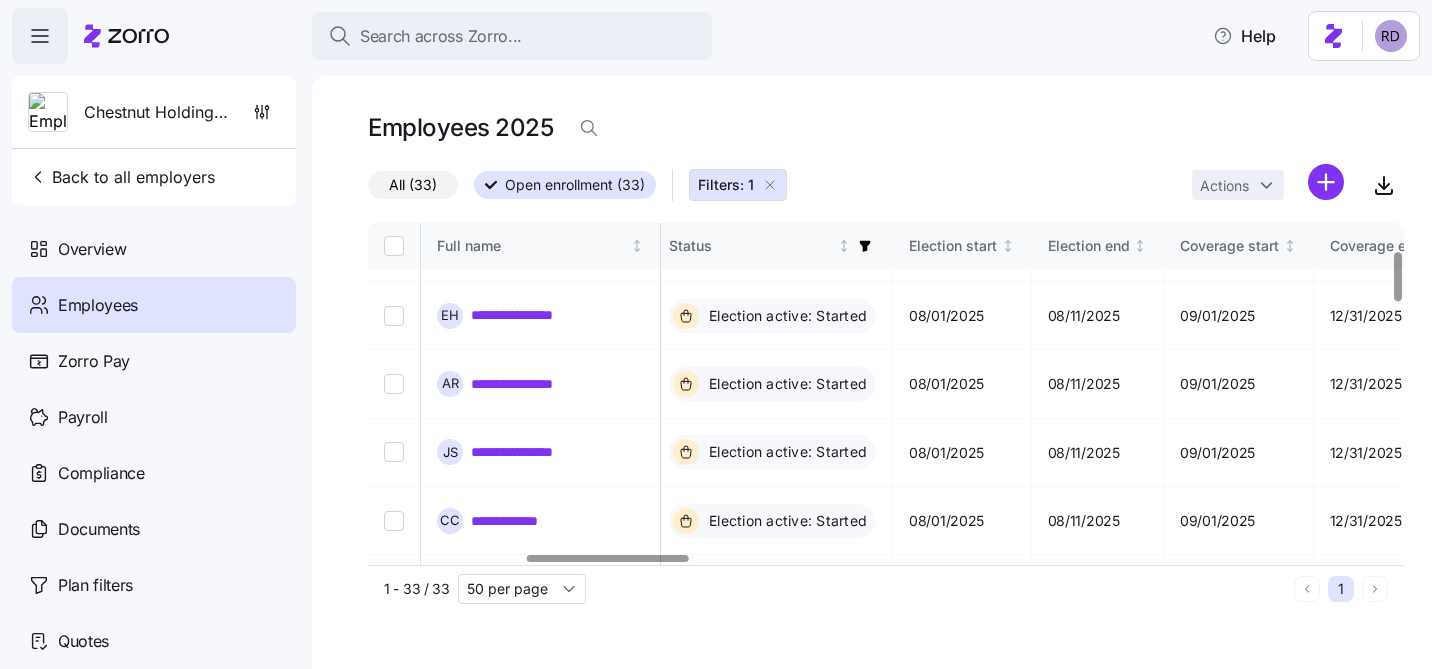 click 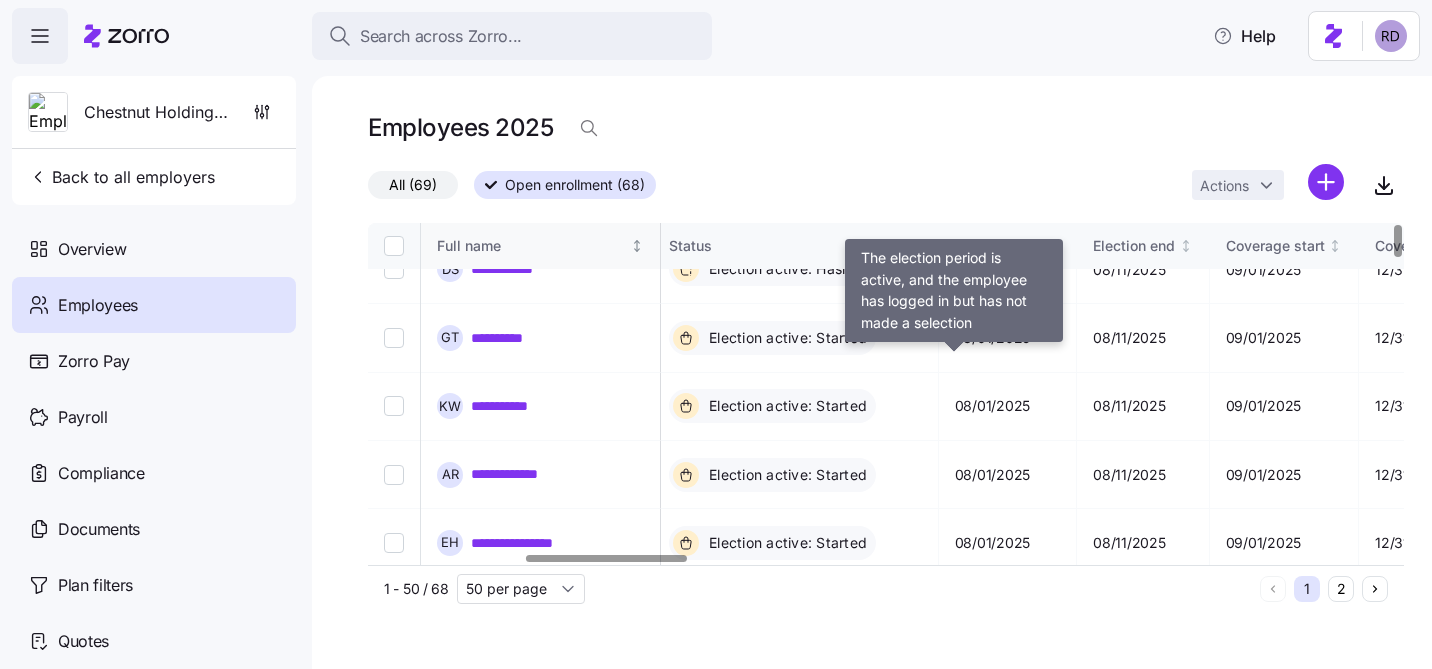 scroll, scrollTop: 0, scrollLeft: 1006, axis: horizontal 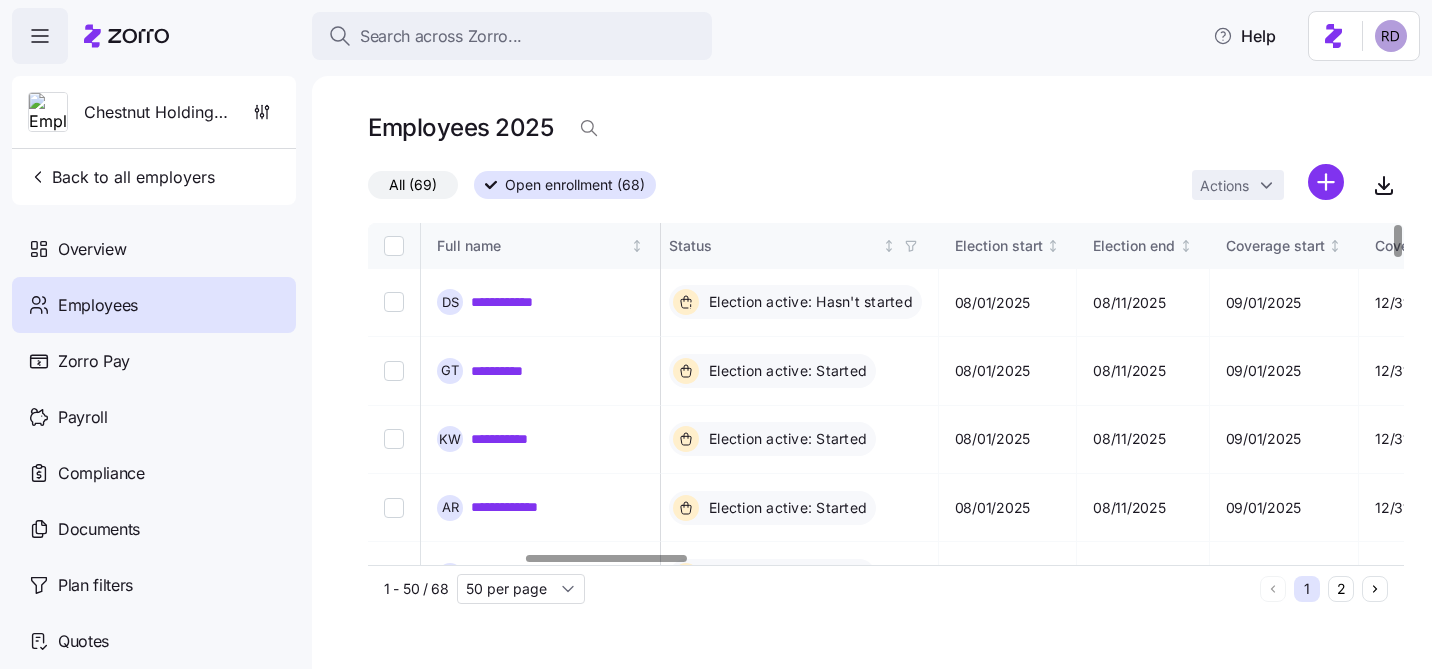 click on "All (69)" at bounding box center (413, 185) 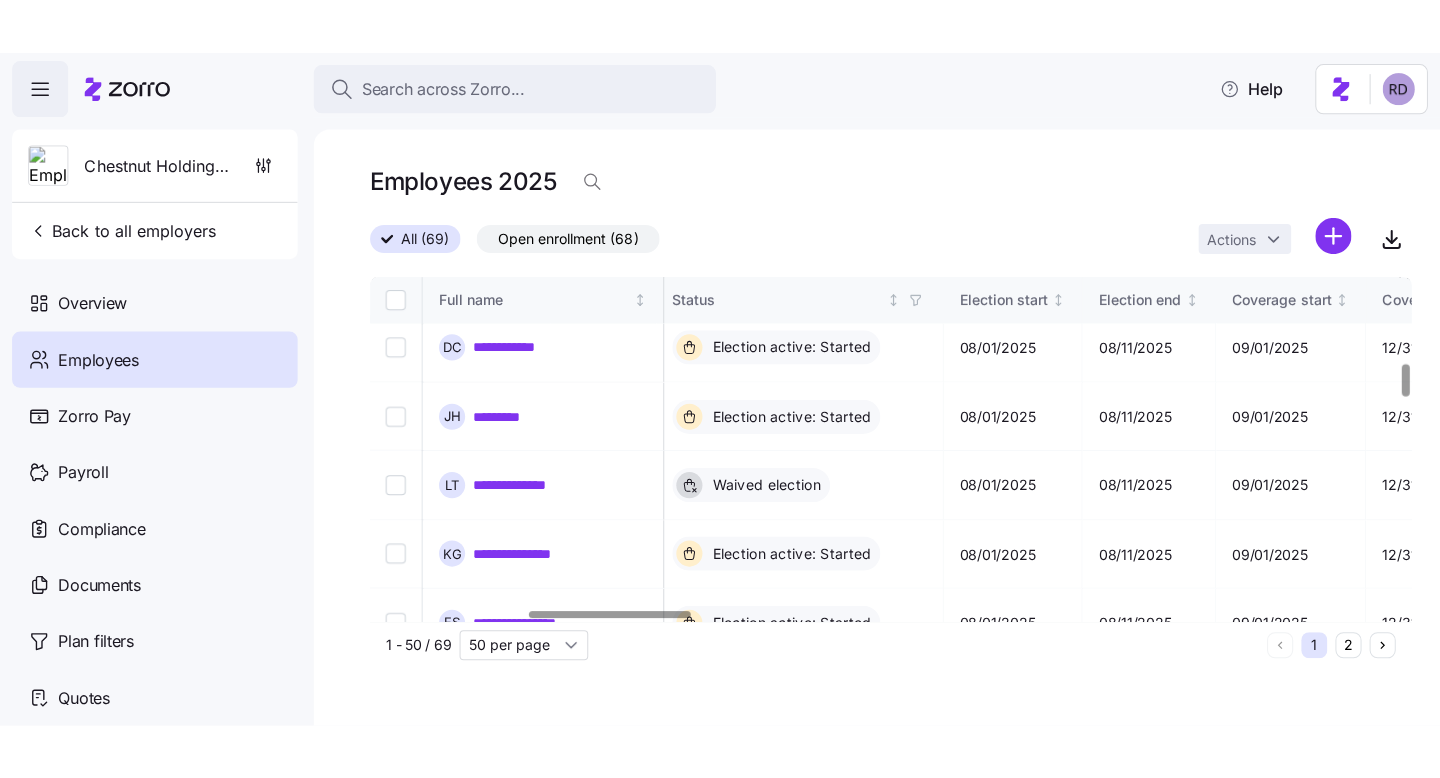 scroll, scrollTop: 908, scrollLeft: 1006, axis: both 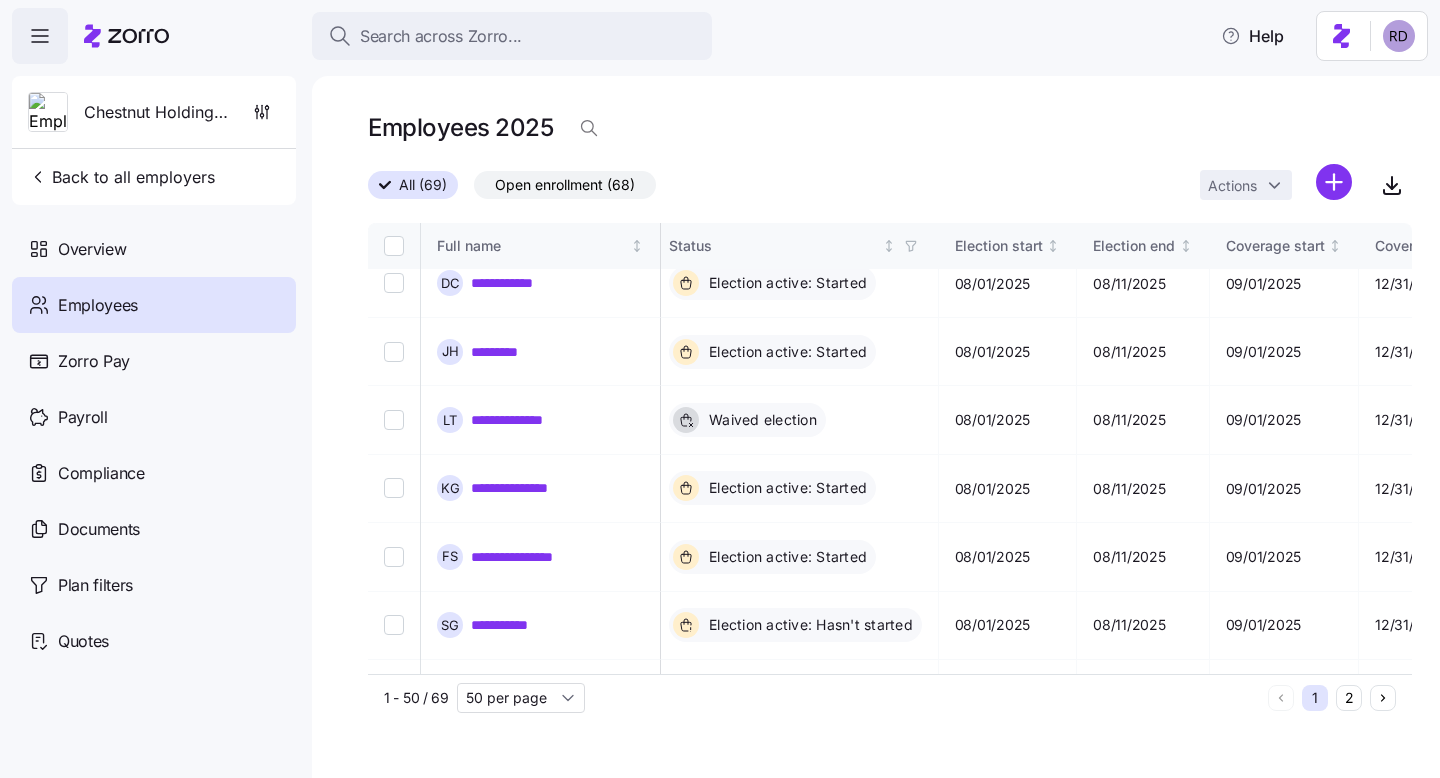 click on "**********" at bounding box center [720, 383] 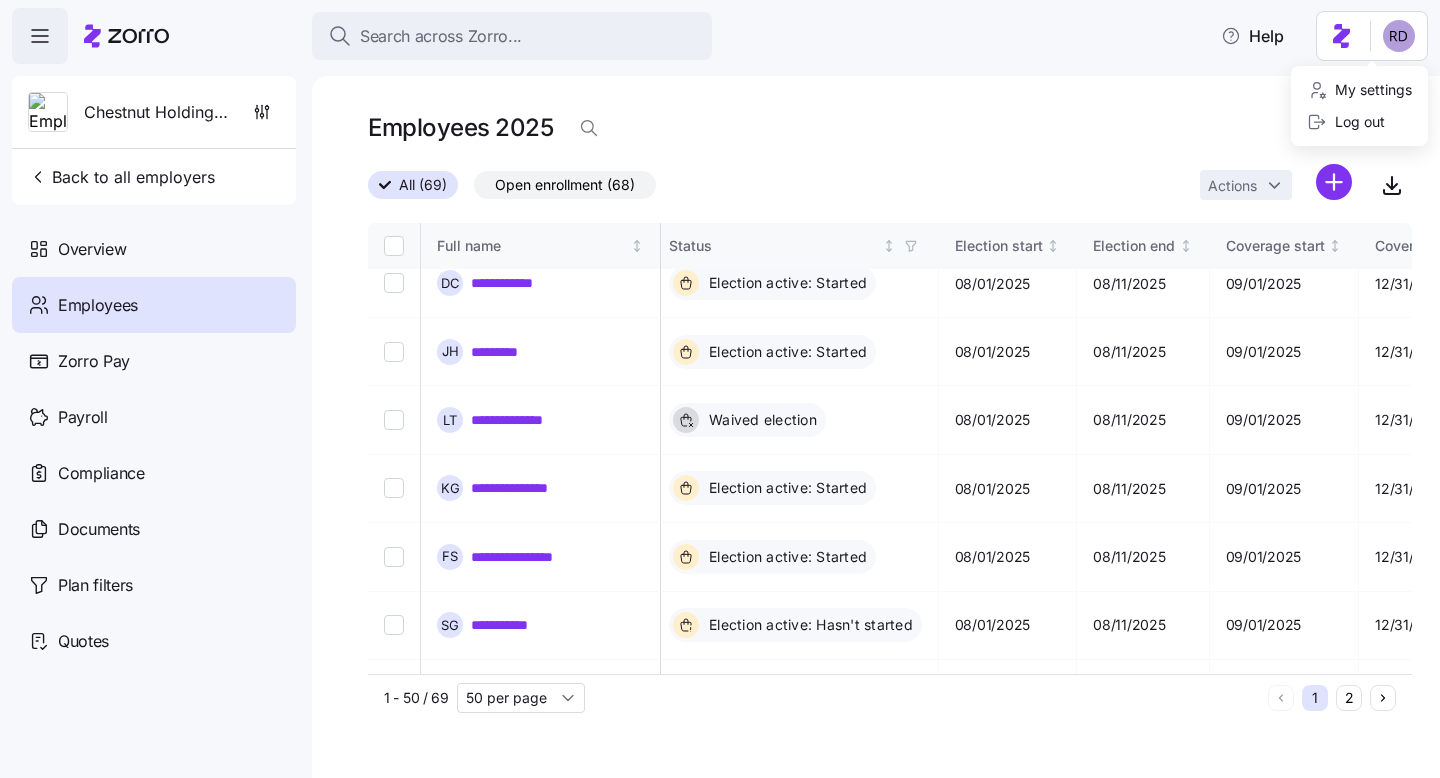 click on "**********" at bounding box center (720, 383) 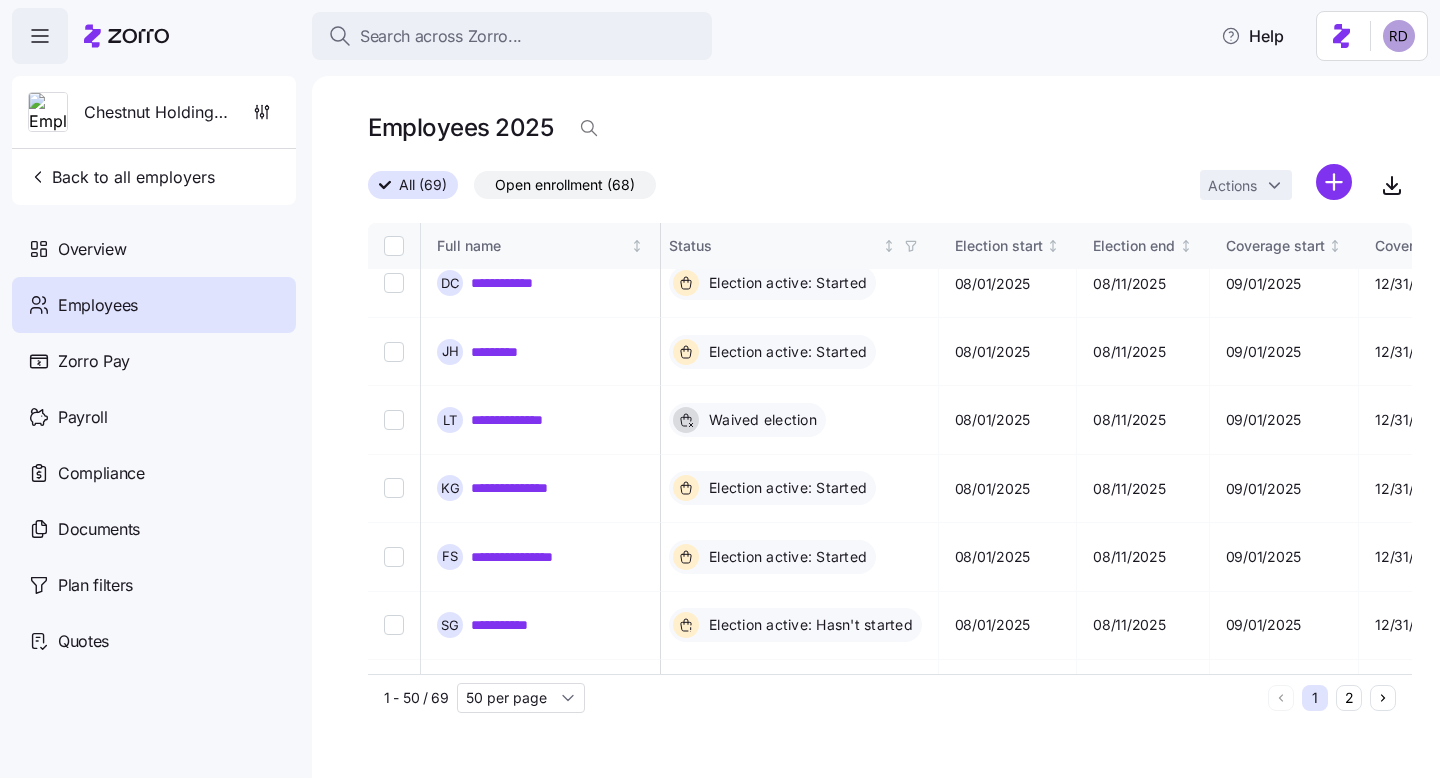 click on "**********" at bounding box center (720, 383) 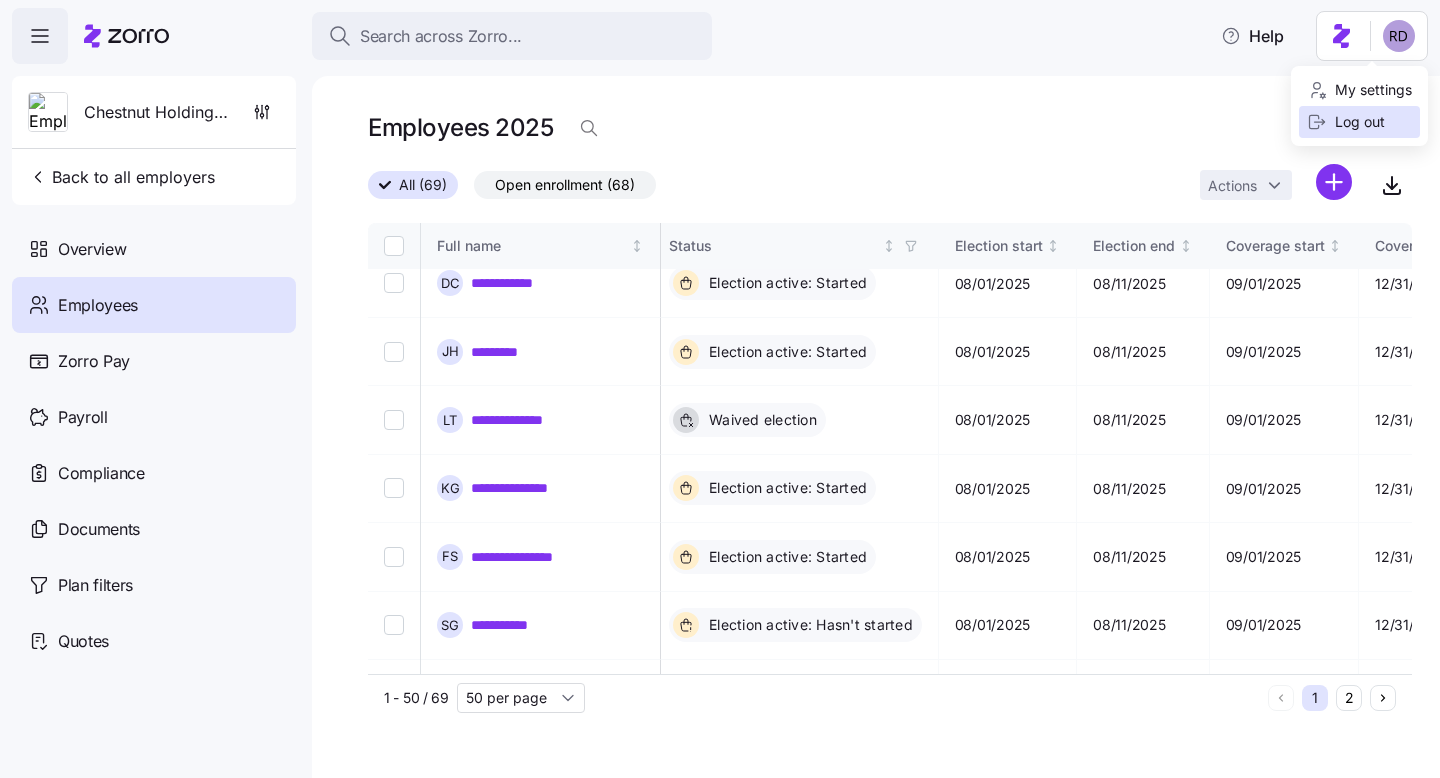 click on "Log out" at bounding box center [1346, 122] 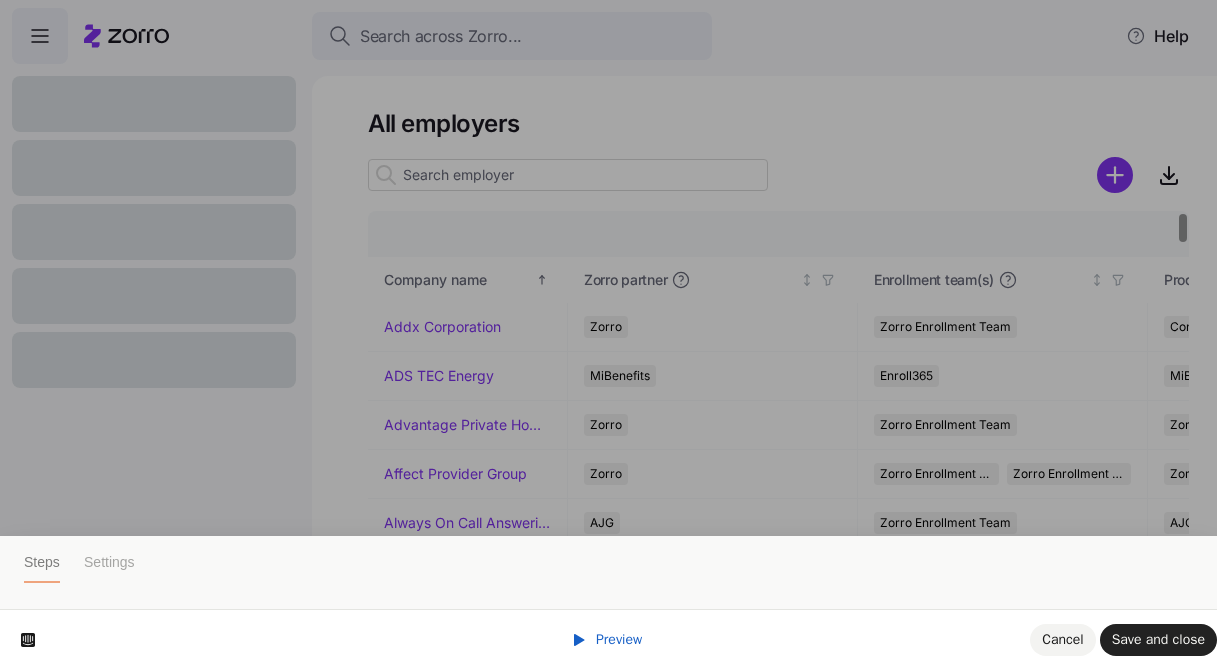 scroll, scrollTop: 0, scrollLeft: 0, axis: both 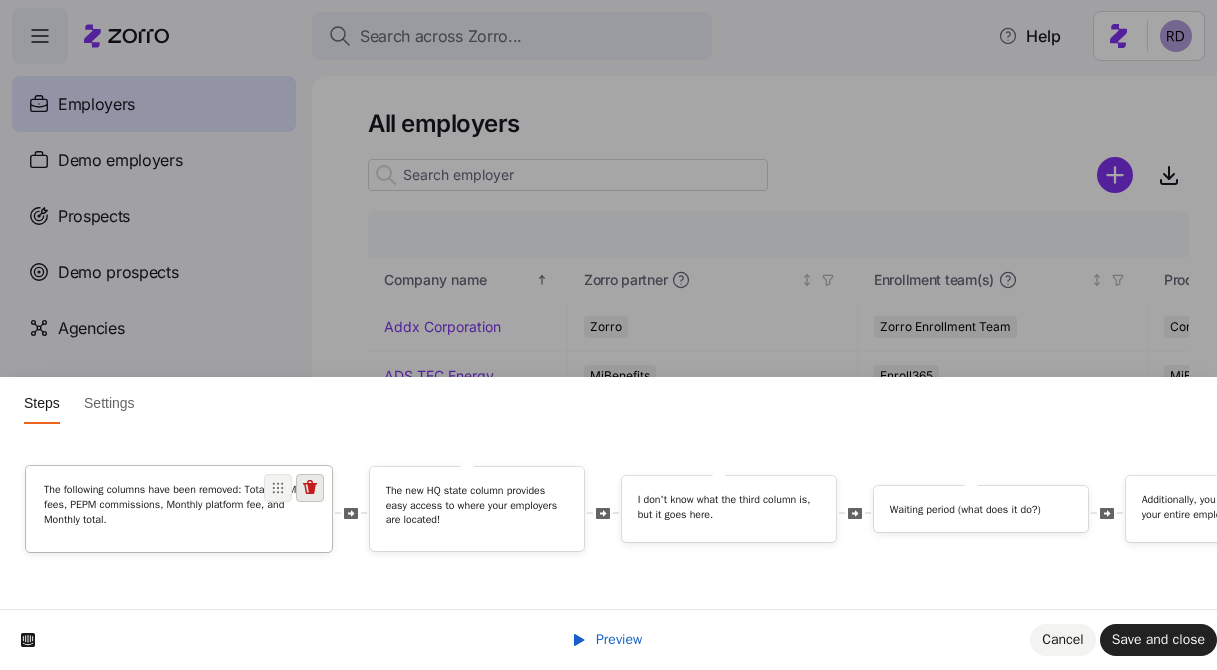 click 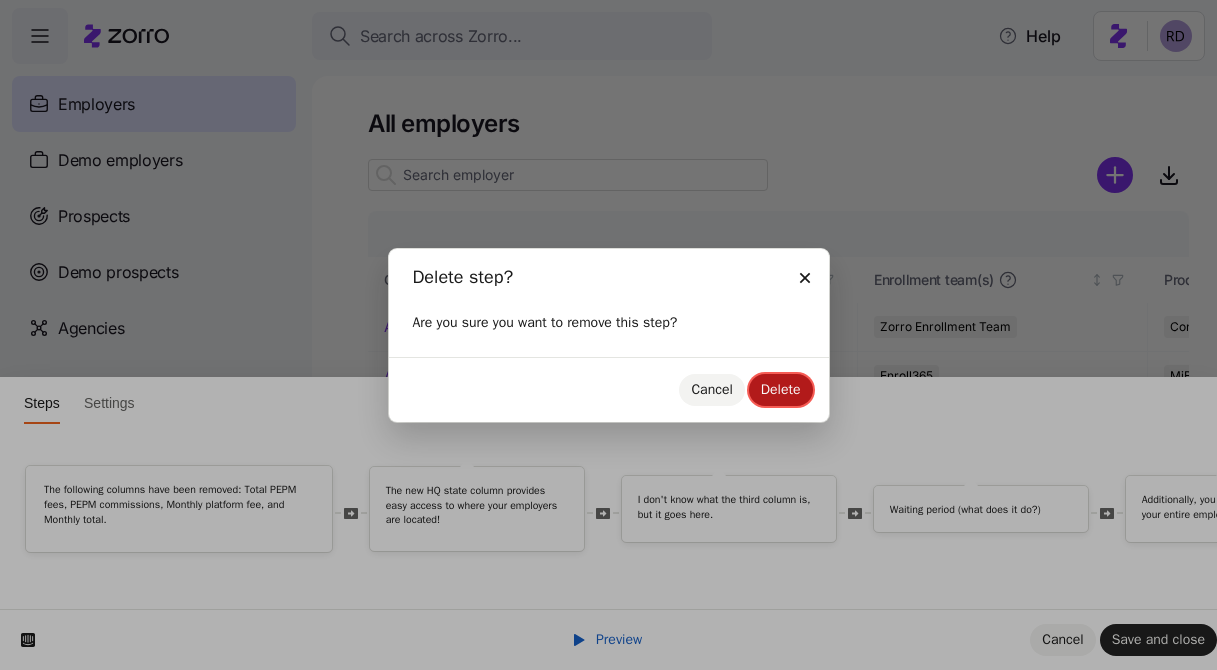 click on "Delete" at bounding box center [781, 389] 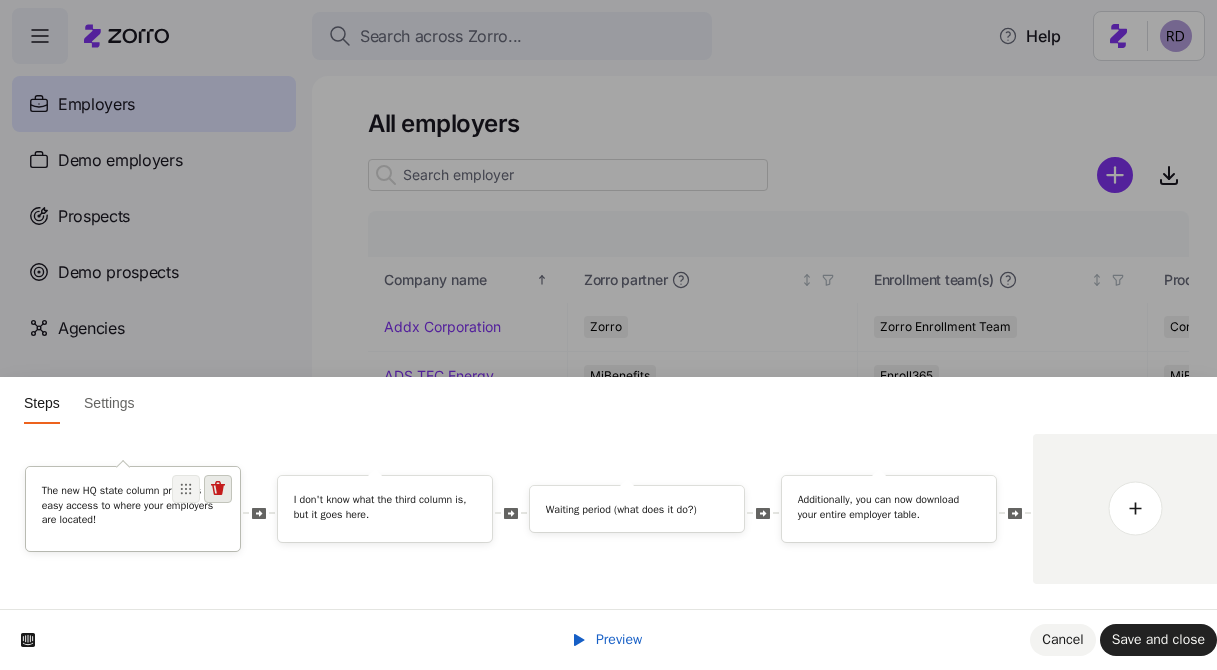 click at bounding box center (218, 489) 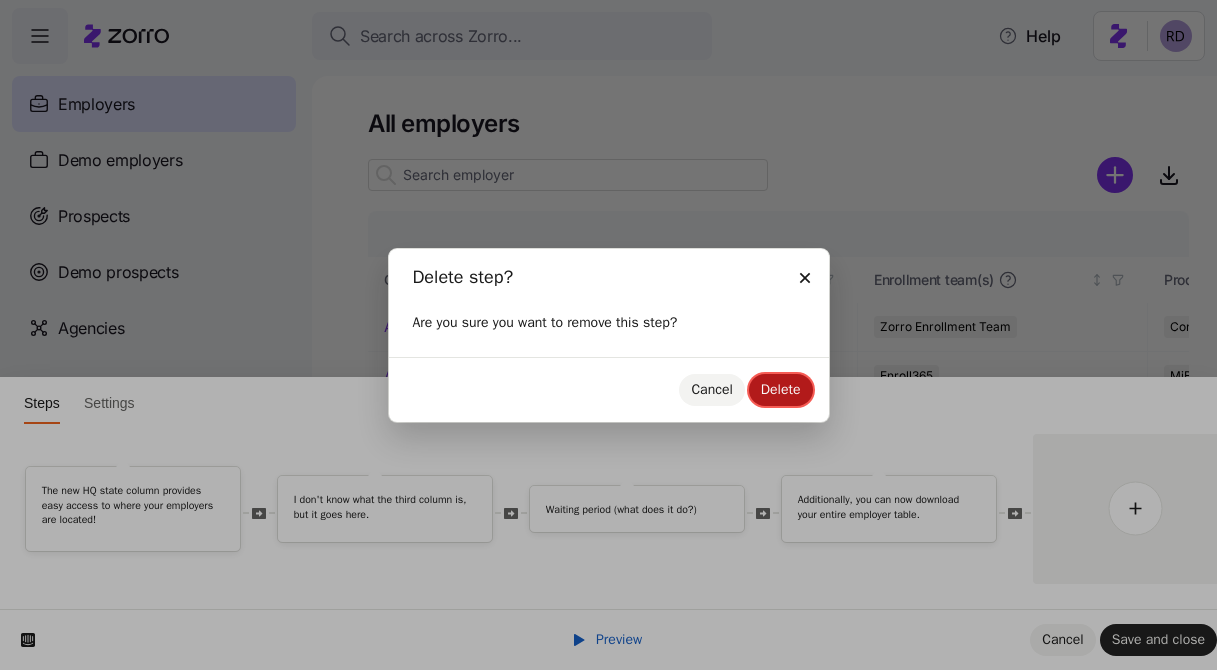 click on "Delete" at bounding box center (781, 389) 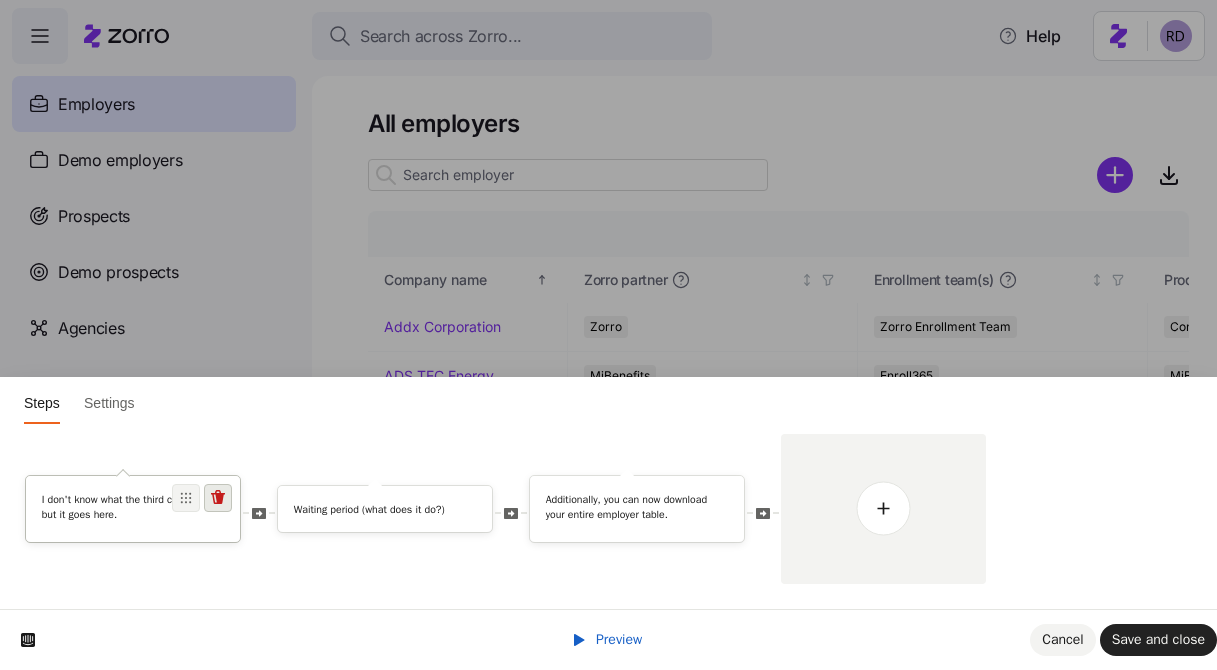 click 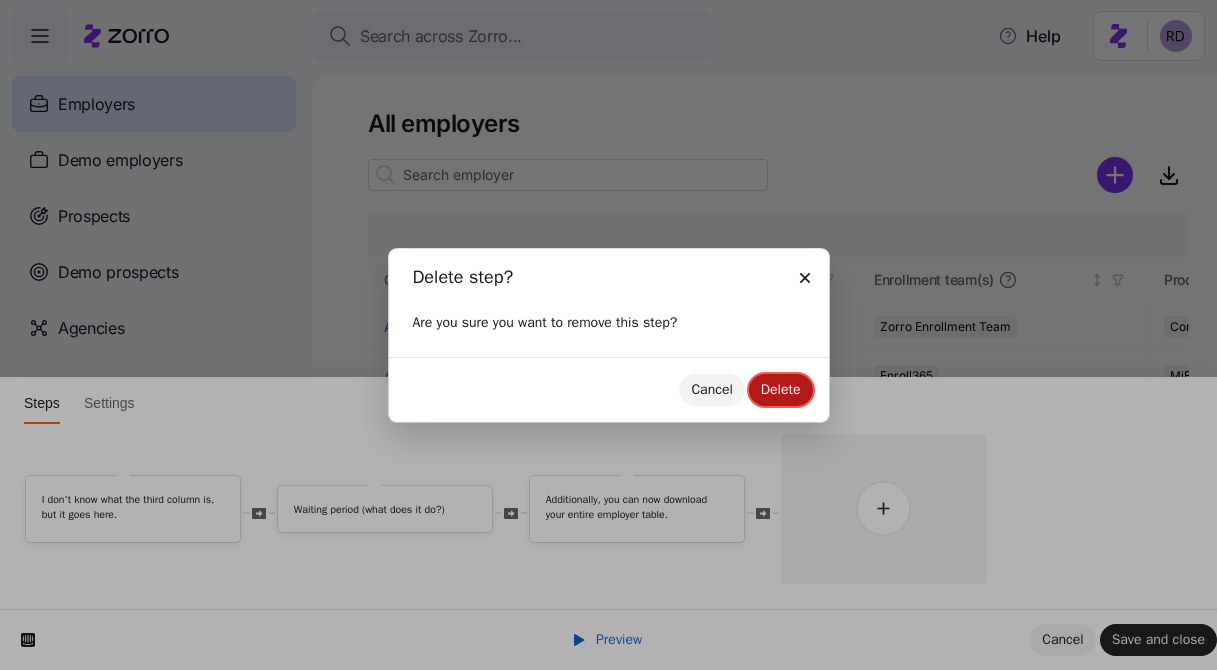 click on "Delete" at bounding box center [781, 389] 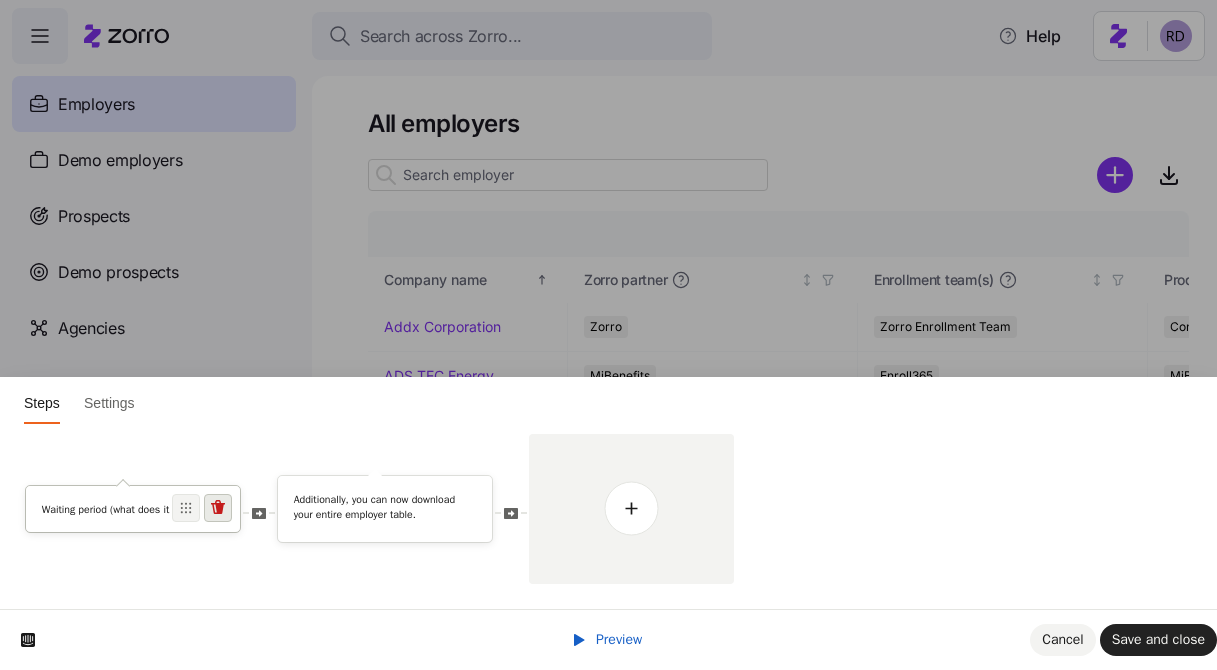 click 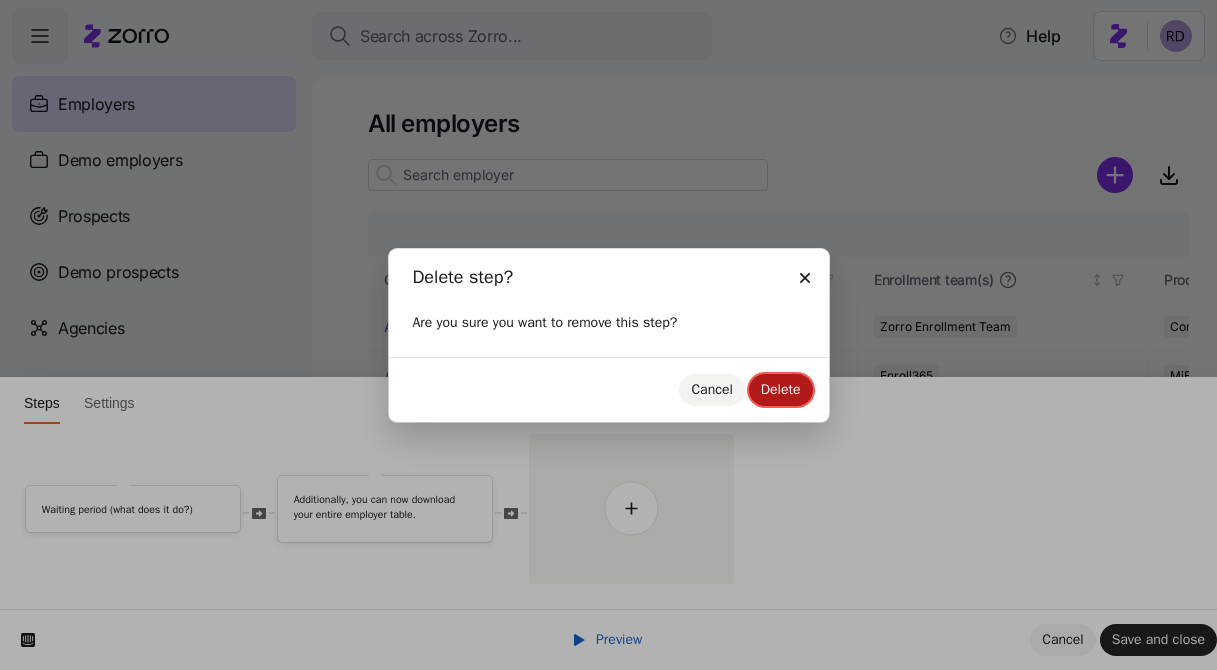 click on "Delete" at bounding box center [781, 389] 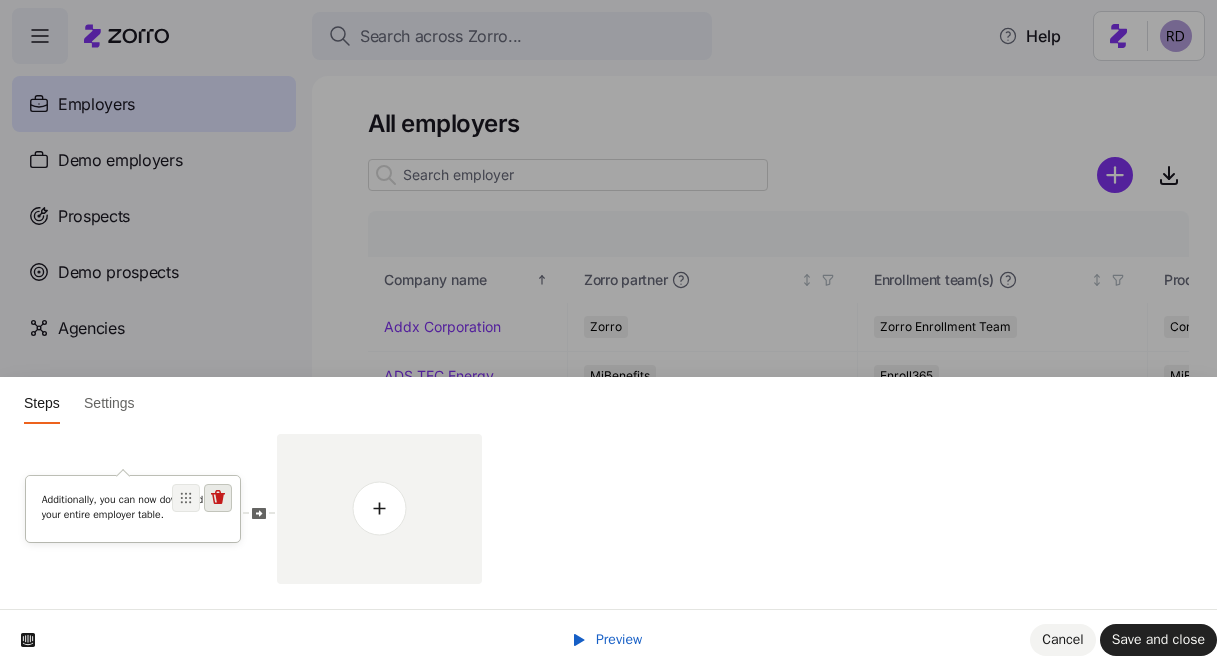 click 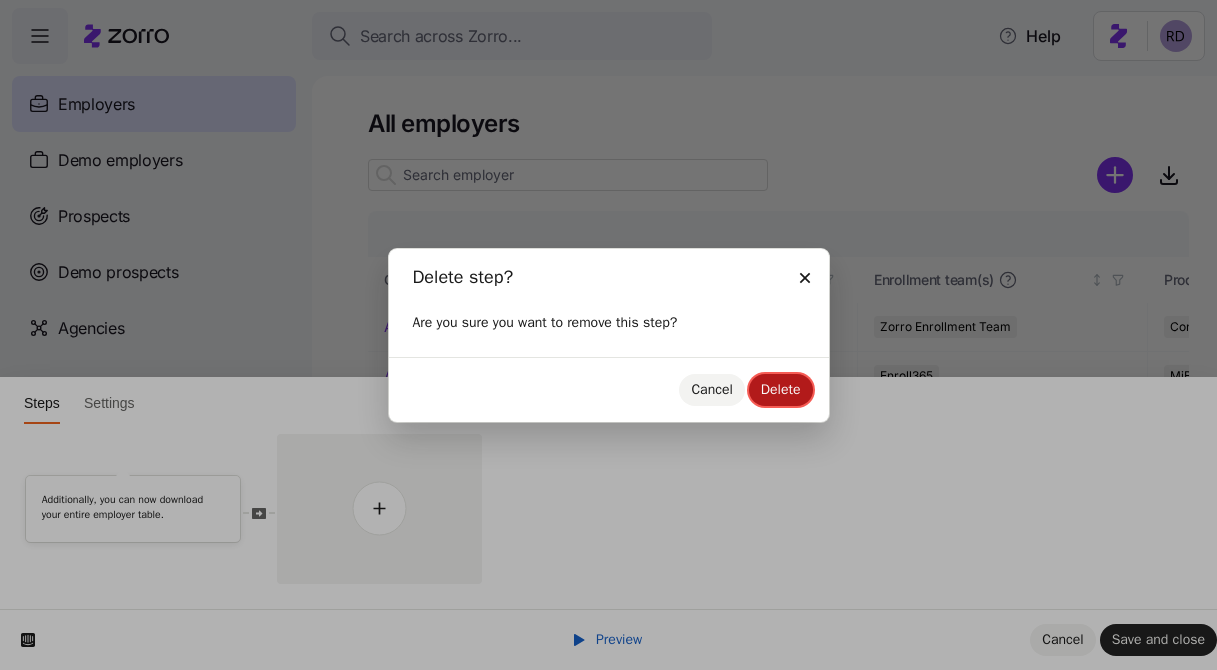 click on "Delete" at bounding box center (781, 389) 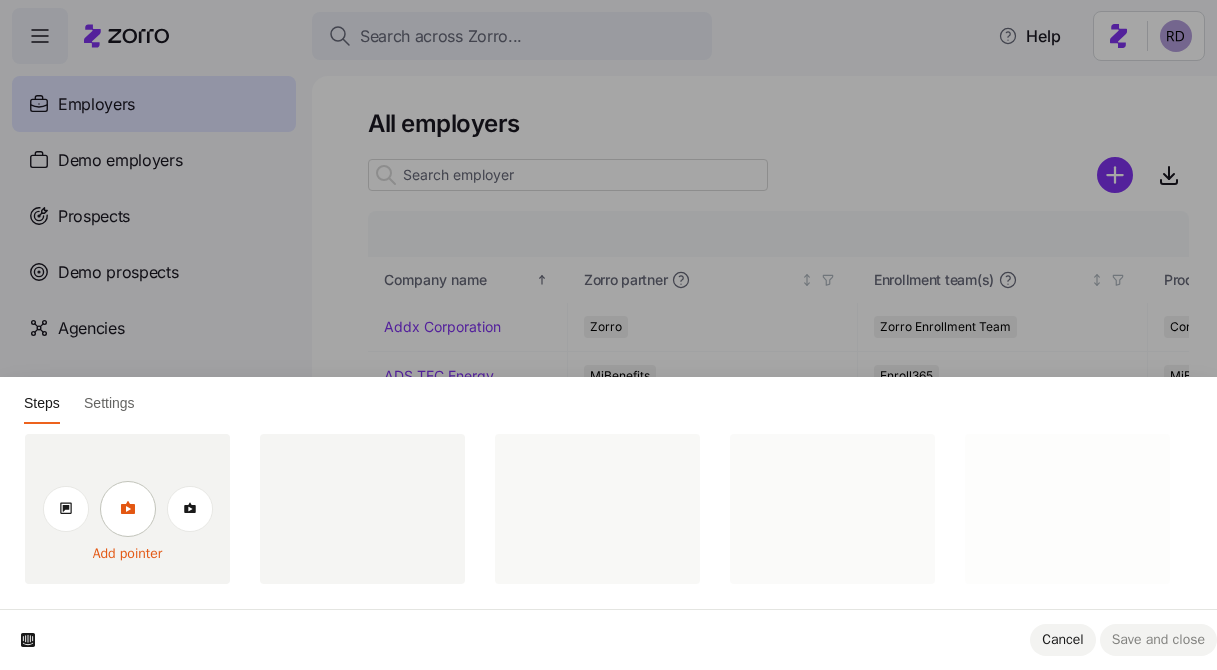 click 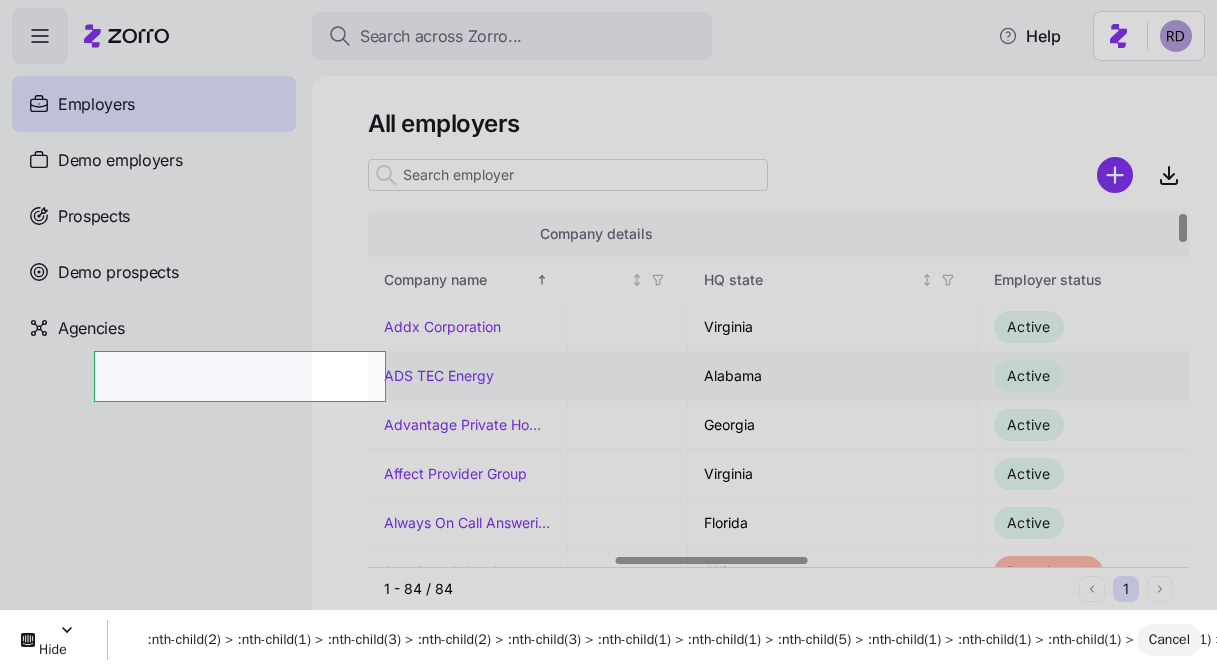 scroll, scrollTop: 0, scrollLeft: 1053, axis: horizontal 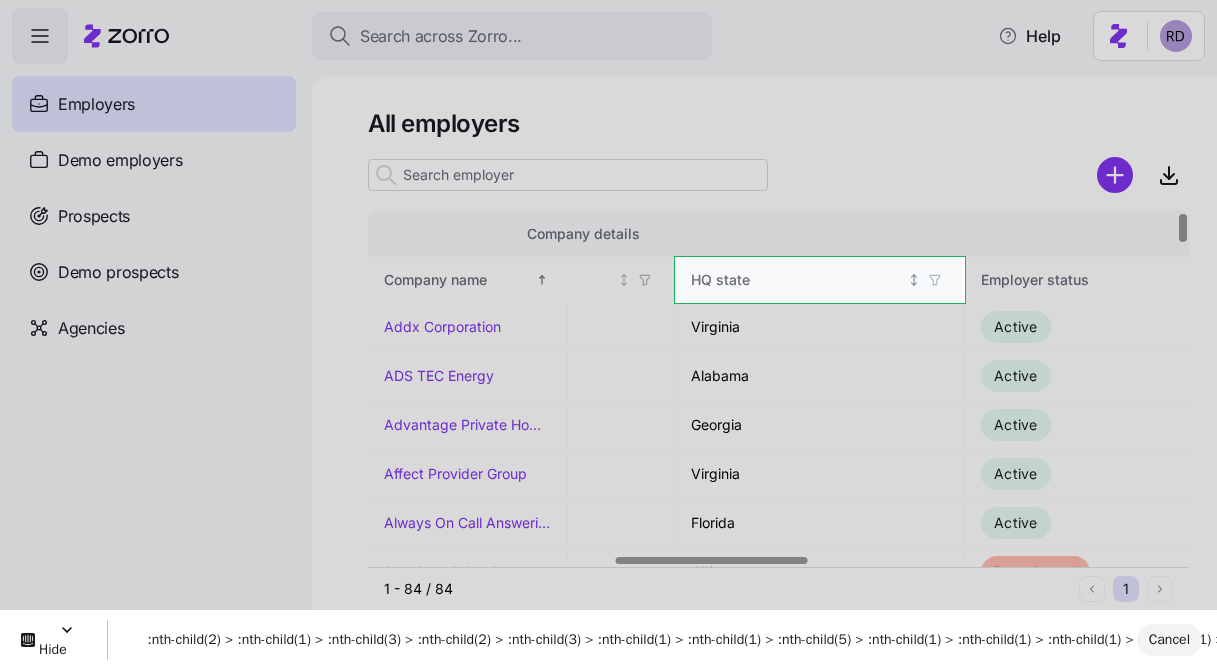click on "Search across Zorro... Help Employers Demo employers Prospects Demo prospects Agencies All employers Company details Benefit status Company name Zorro partner Enrollment team(s) Producer agency Producer agent HQ state Employer status Payroll Cycle Waiting Period Coverage start date Open enrollment start Open enrollment end Total employees Enrolled employees Addx Corporation Zorro Zorro Enrollment Team Connor, Strong & Buckelew Virginia Active Semi monthly (24 cycles) No waiting period 07/01/2025 05/28/2025 06/09/2025 61 29 ADS TEC Energy MiBenefits Enroll365 MiBenefits Matt Noe Alabama Active Bi weekly (26 cycles) 30 days 01/01/2025 12/01/2024 12/15/2024 15 10 Advantage Private Home Care Zorro Zorro Enrollment Team Zorro Georgia Active Bi weekly (26 cycles) 60 days 04/01/2025 03/01/2025 03/10/2025 60 5 Affect Provider Group Zorro Zorro Enrollment Team Zorro Enrollment Experts Zorro Virginia Active Bi weekly (26 cycles) No waiting period 01/01/2025 12/02/2024 12/10/2024 9 7 Always On Call Answering Service AJG" at bounding box center [608, 329] 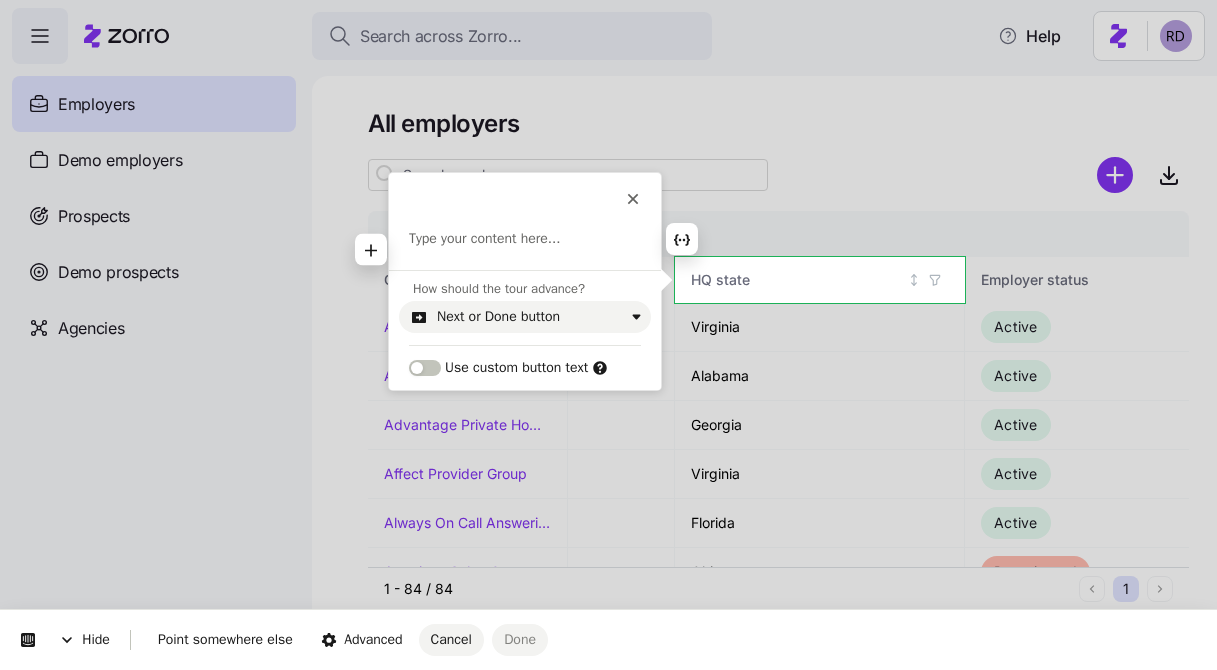 click at bounding box center [525, 239] 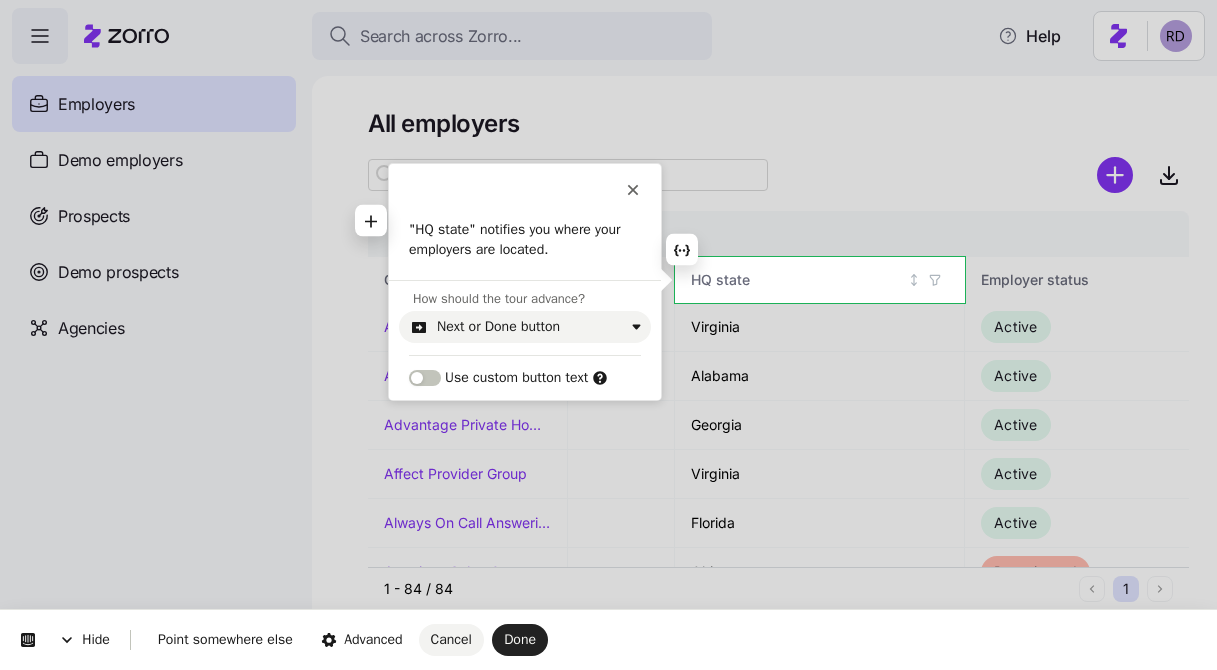 click on ""HQ state" notifies you where your employers are located." at bounding box center (525, 239) 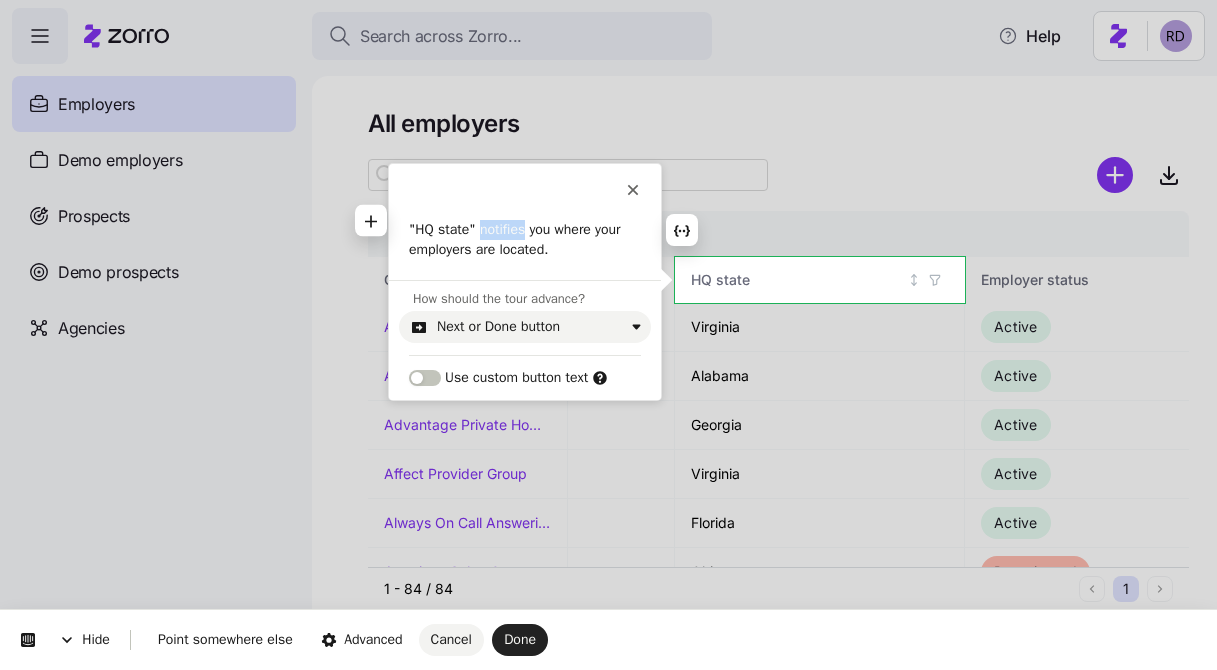 click on ""HQ state" notifies you where your employers are located." at bounding box center [525, 239] 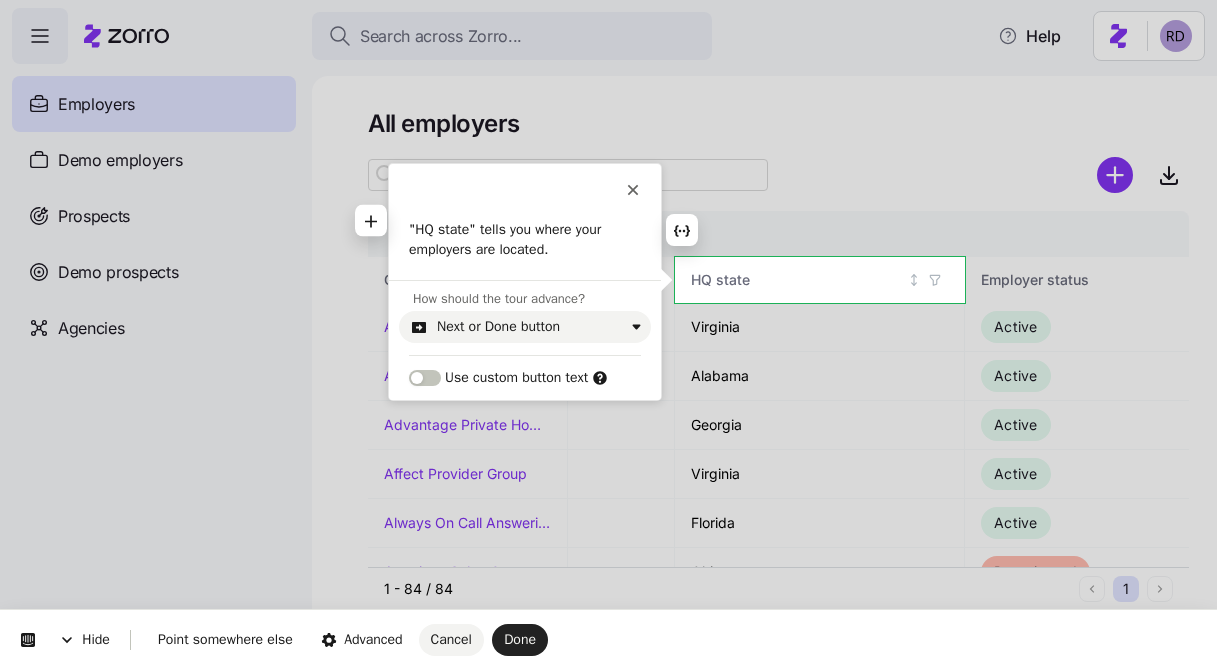 click on ""HQ state" tells you where your employers are located." at bounding box center (525, 239) 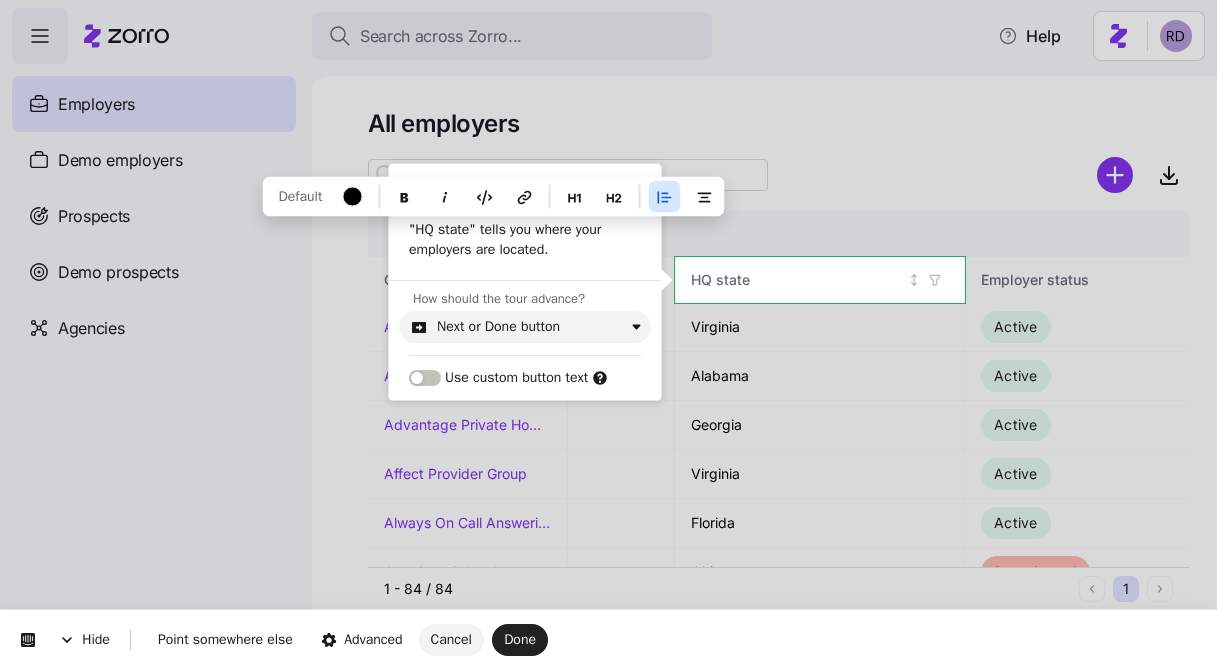 click on ""HQ state" tells you where your employers are located." at bounding box center (525, 239) 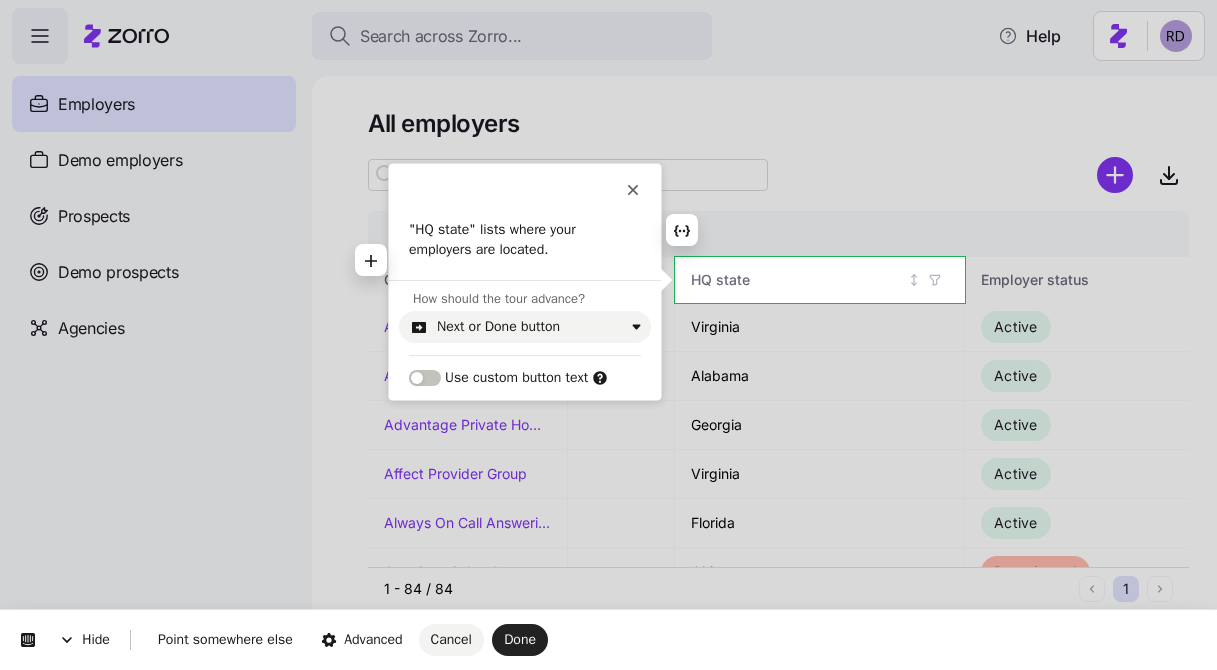 click on ""HQ state" lists where your employers are located." at bounding box center [525, 239] 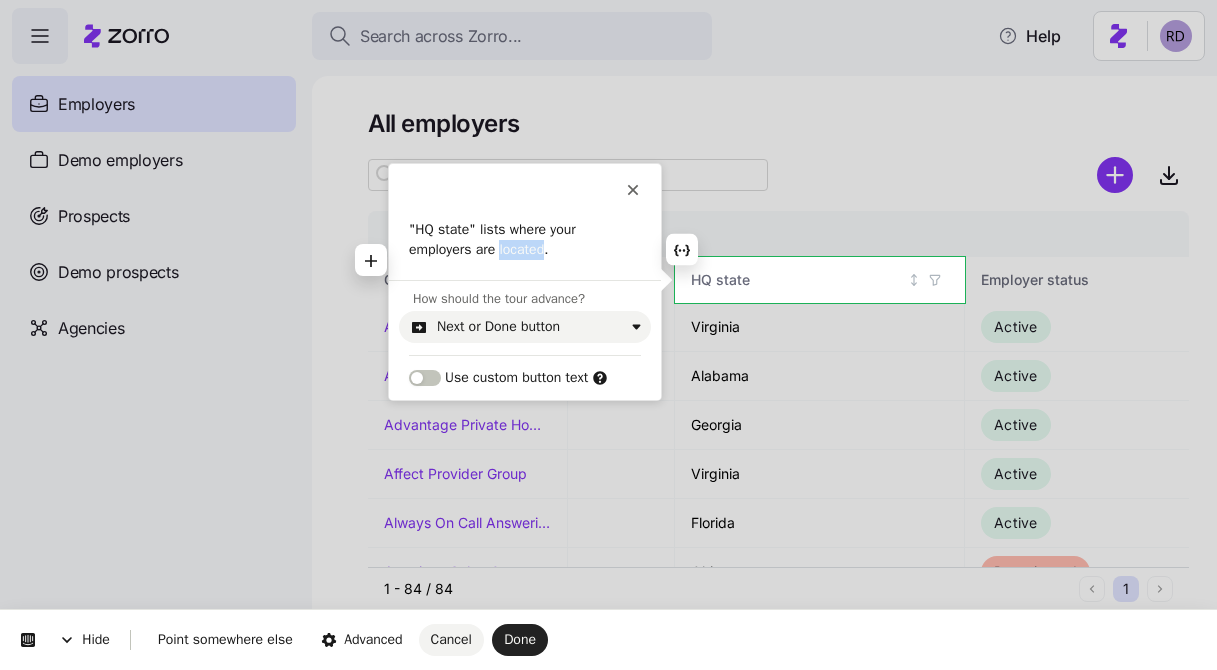 click on ""HQ state" lists where your employers are located." at bounding box center [525, 239] 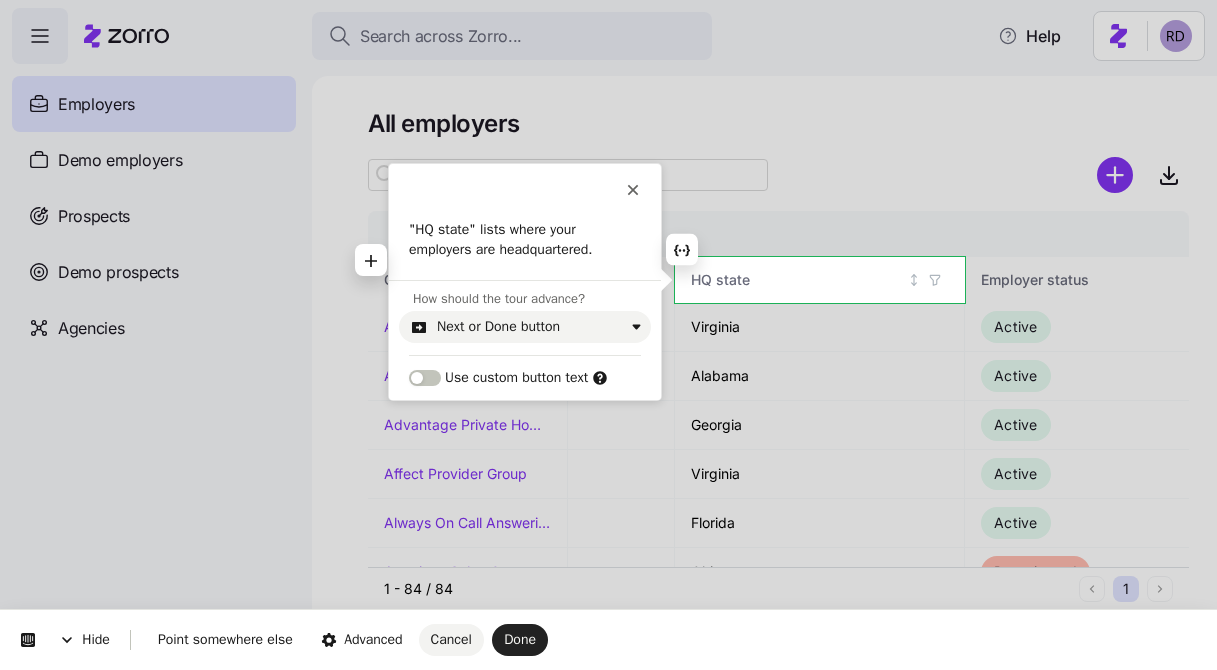 click on ""HQ state" lists where your employers are headquartered." at bounding box center [525, 239] 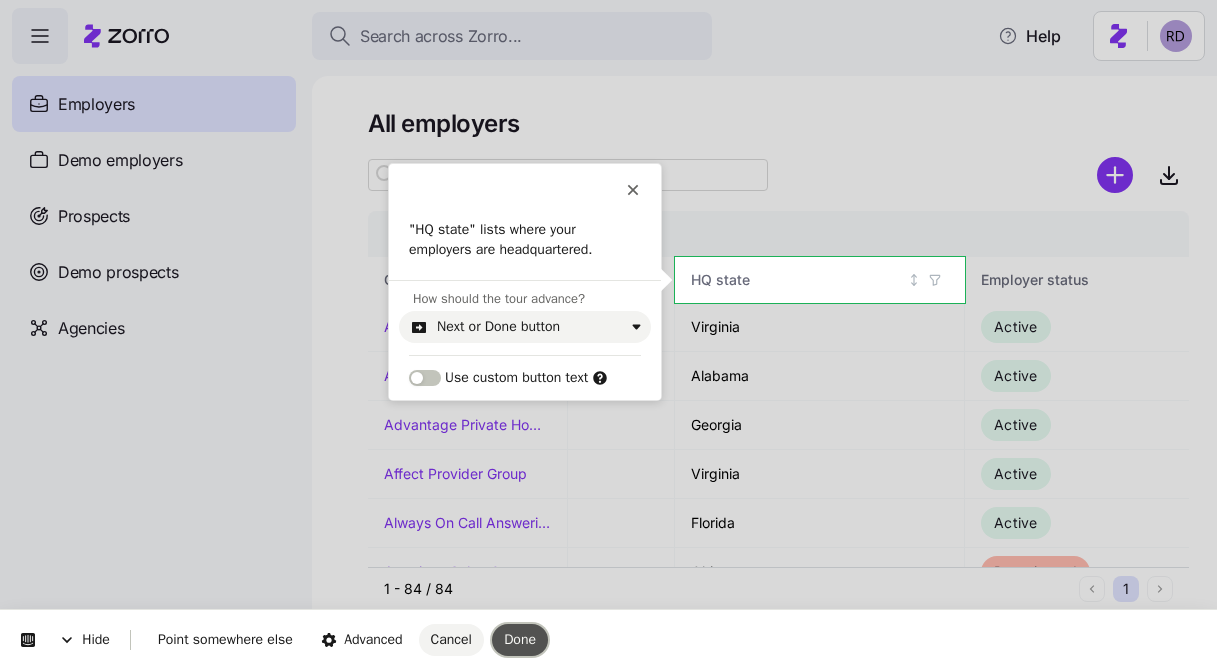 click on "Done" at bounding box center [520, 639] 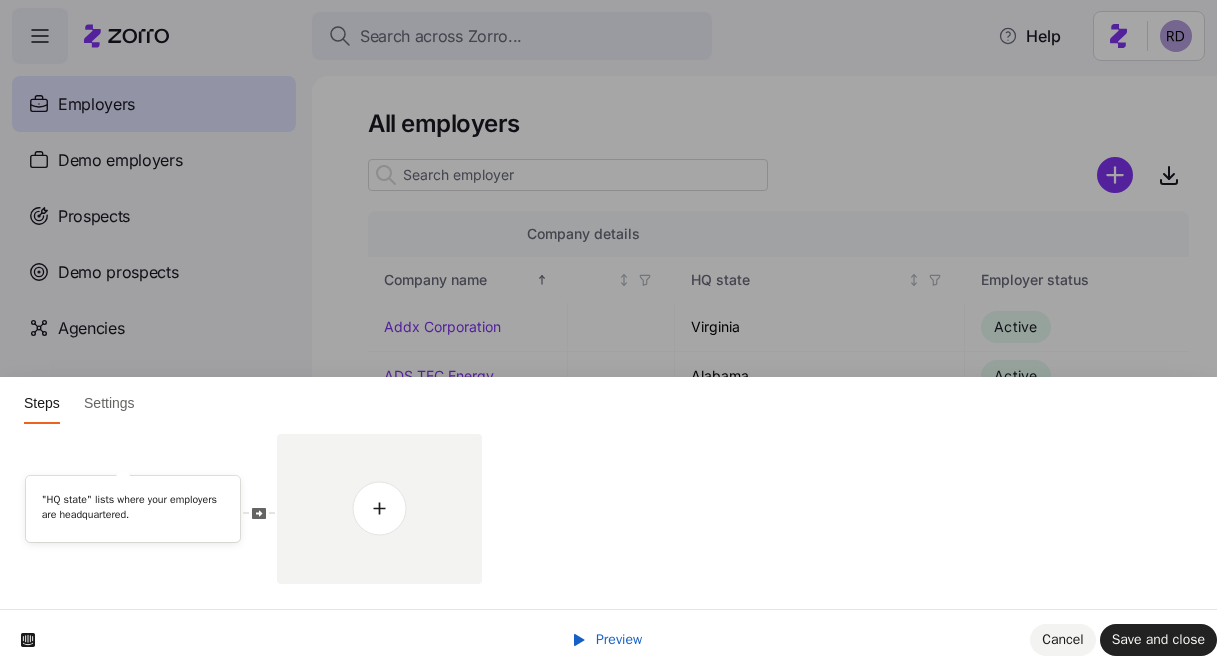 scroll, scrollTop: 0, scrollLeft: 0, axis: both 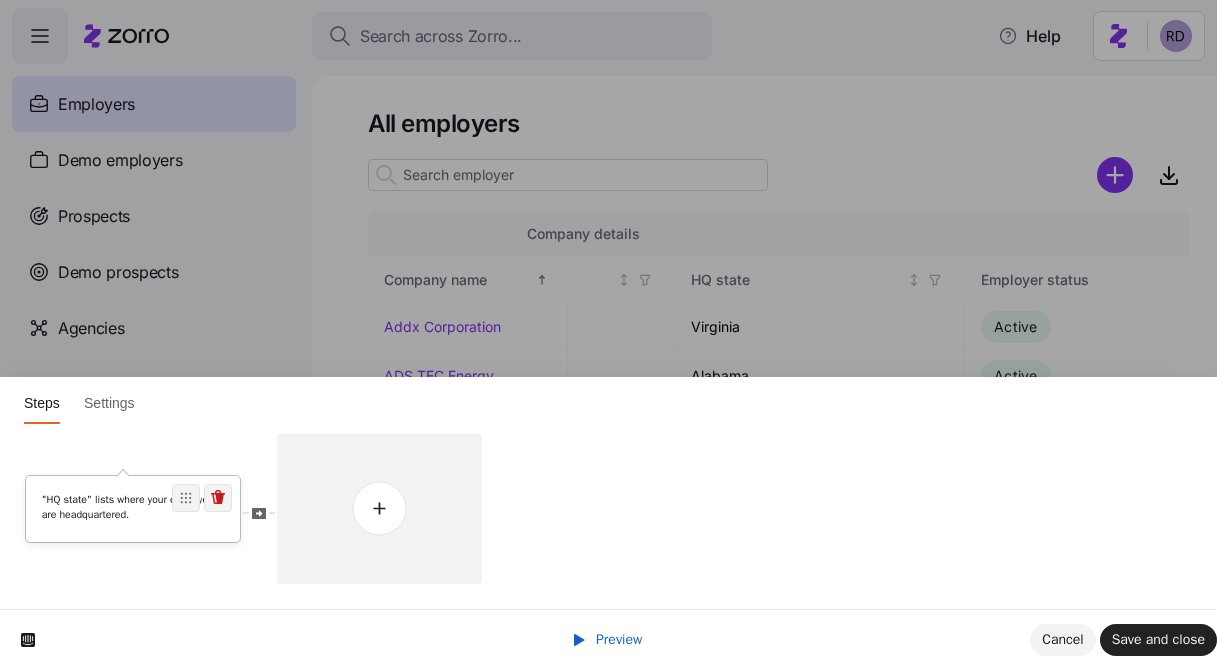 click on ""HQ state" lists where your employers are headquartered." at bounding box center [133, 506] 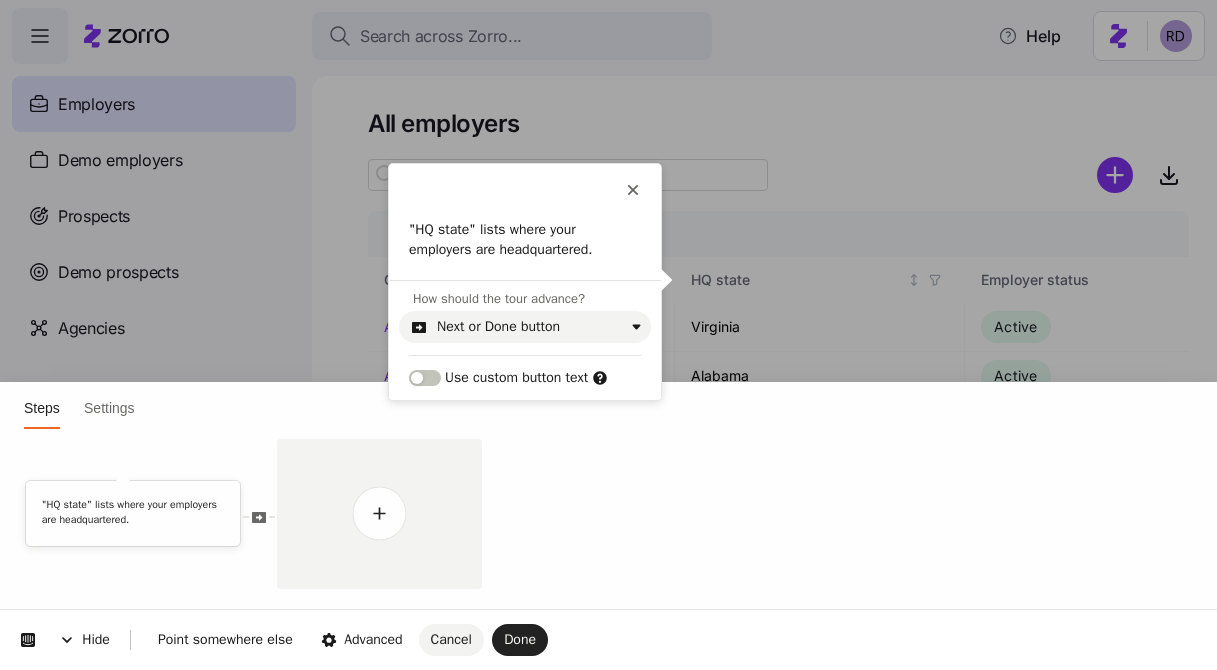scroll, scrollTop: 0, scrollLeft: 0, axis: both 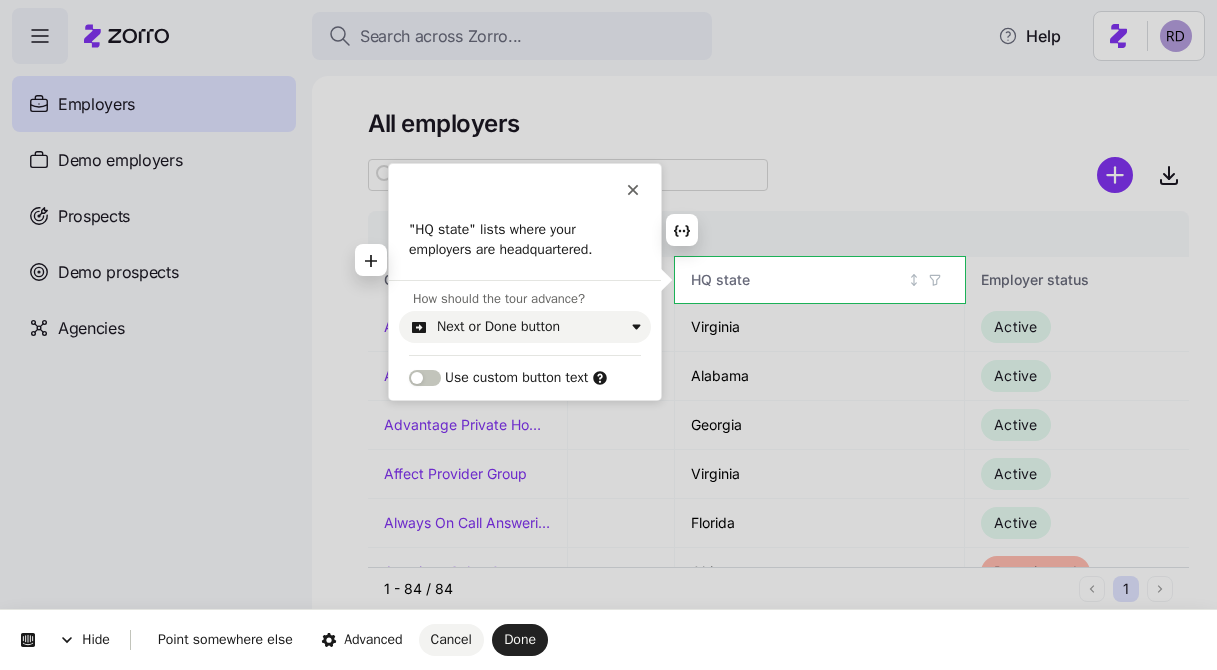 click on ""HQ state" lists where your employers are headquartered." at bounding box center (525, 239) 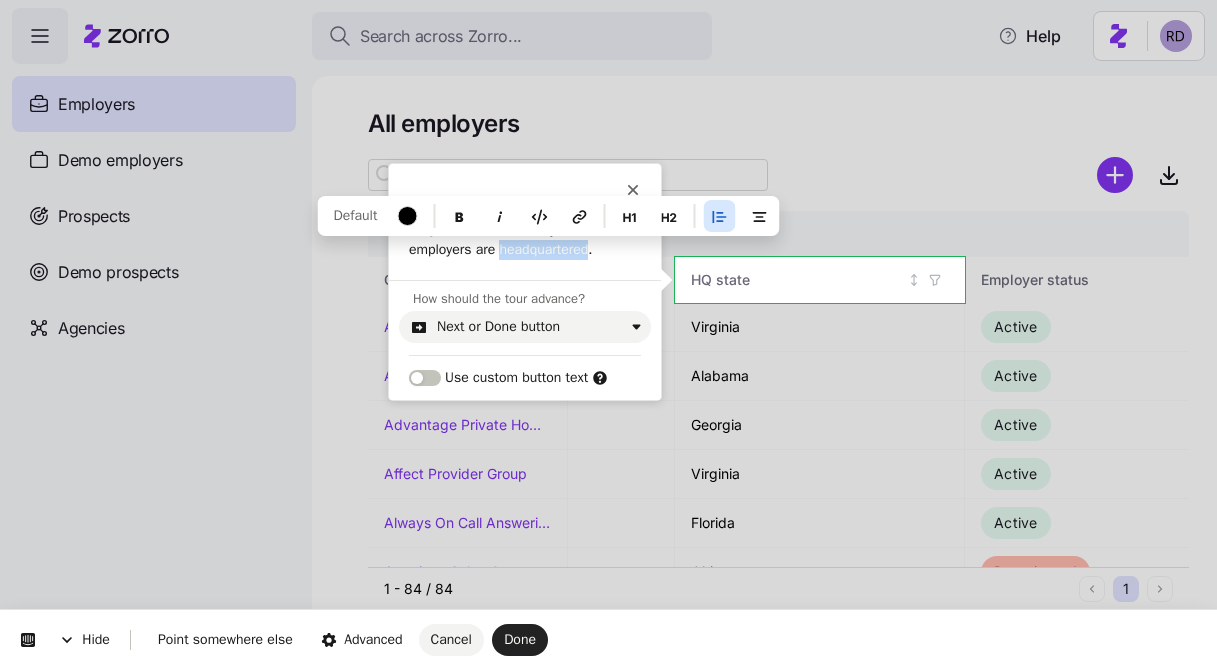 click on ""HQ state" lists where your employers are headquartered." at bounding box center [525, 239] 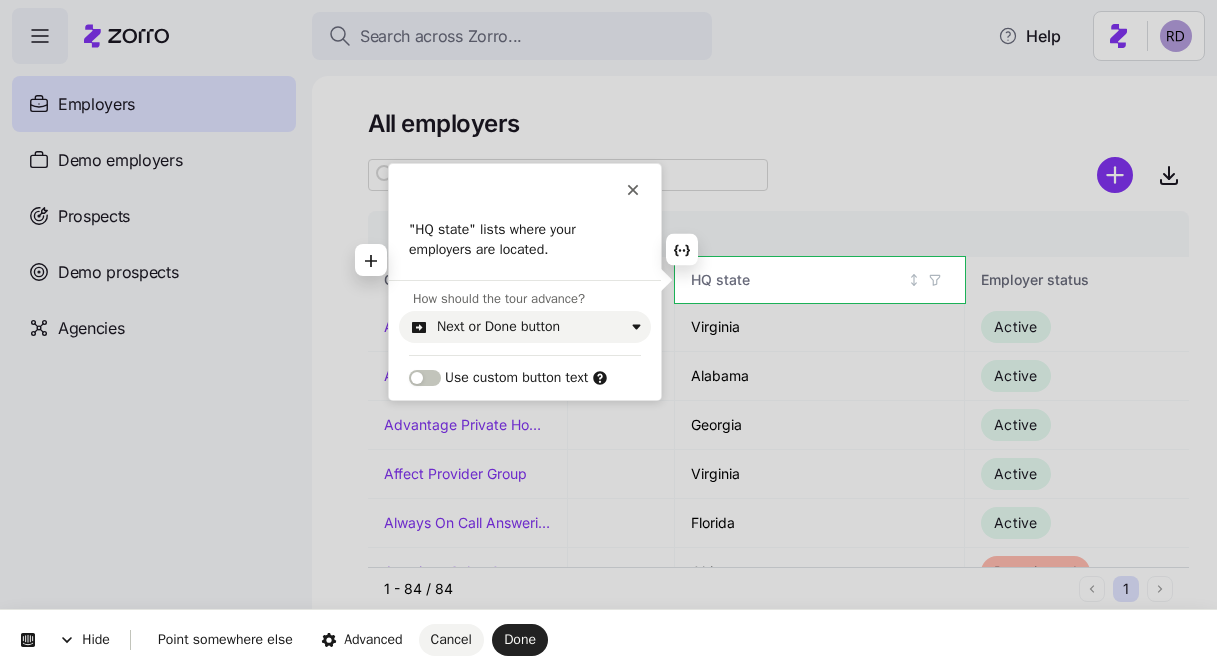 click on ""HQ state" lists where your employers are located." at bounding box center [525, 239] 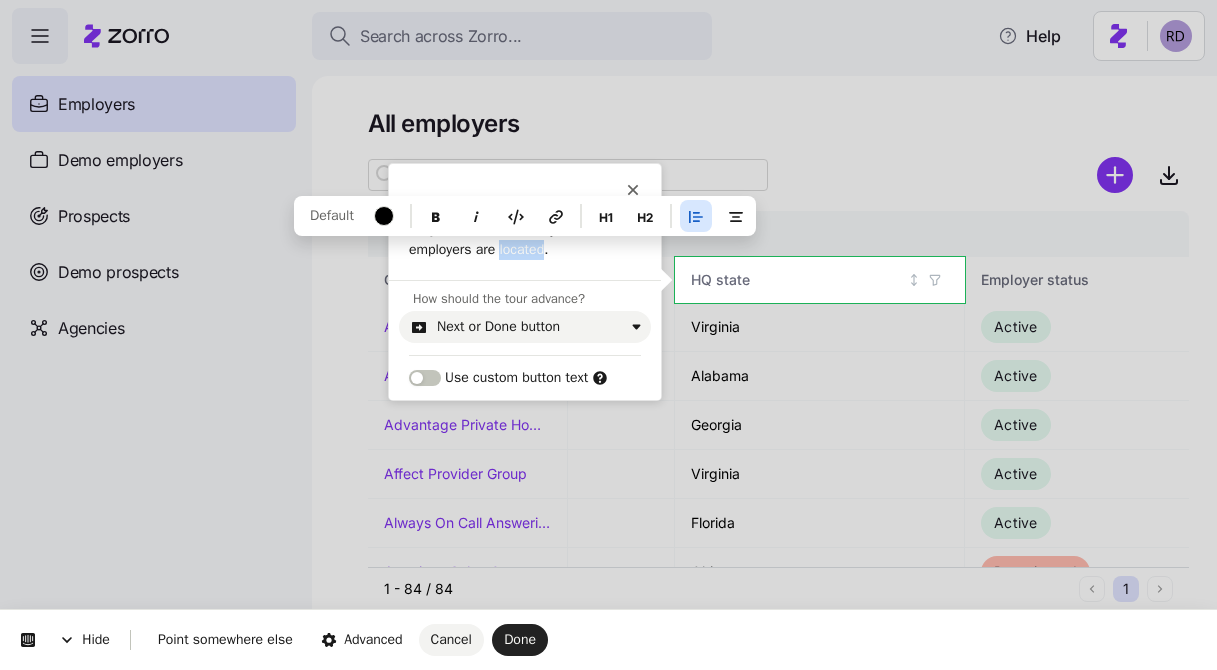 click on ""HQ state" lists where your employers are located." at bounding box center (525, 239) 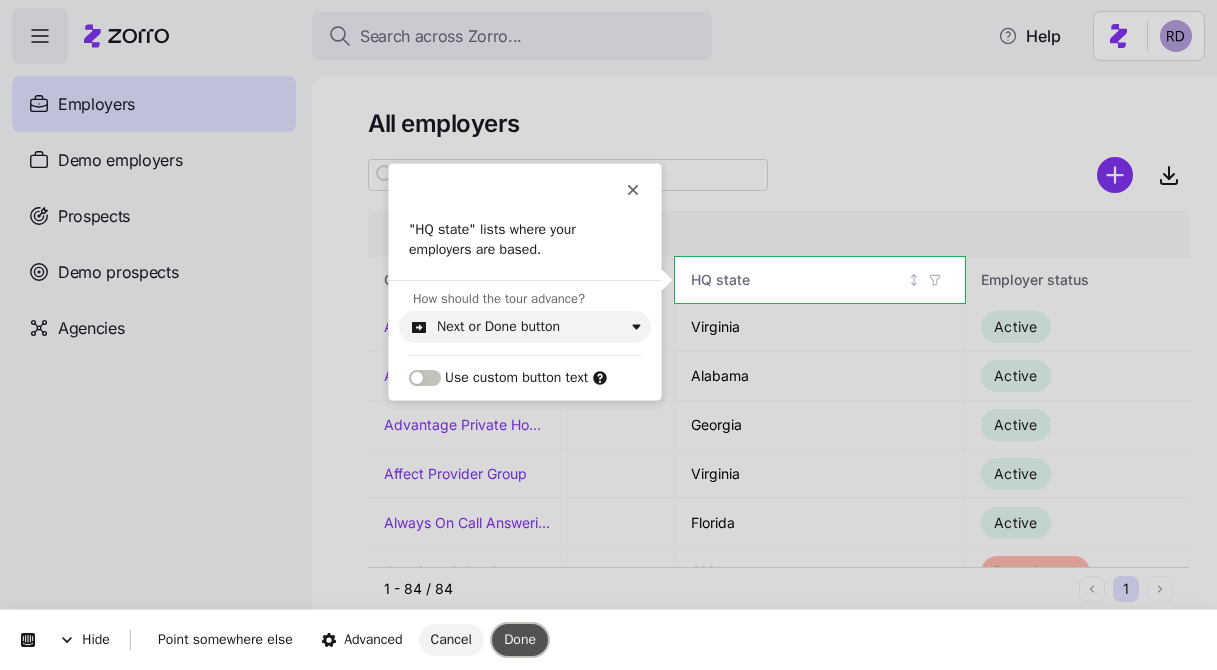 click on "Done" at bounding box center (520, 639) 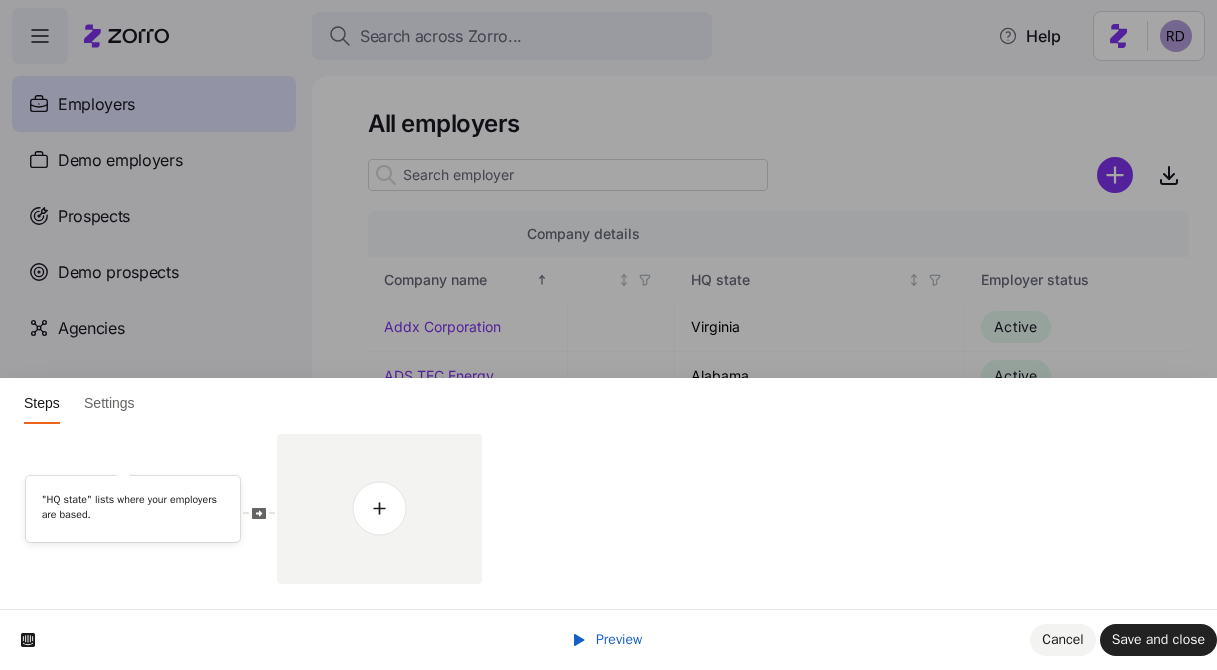 scroll, scrollTop: 0, scrollLeft: 0, axis: both 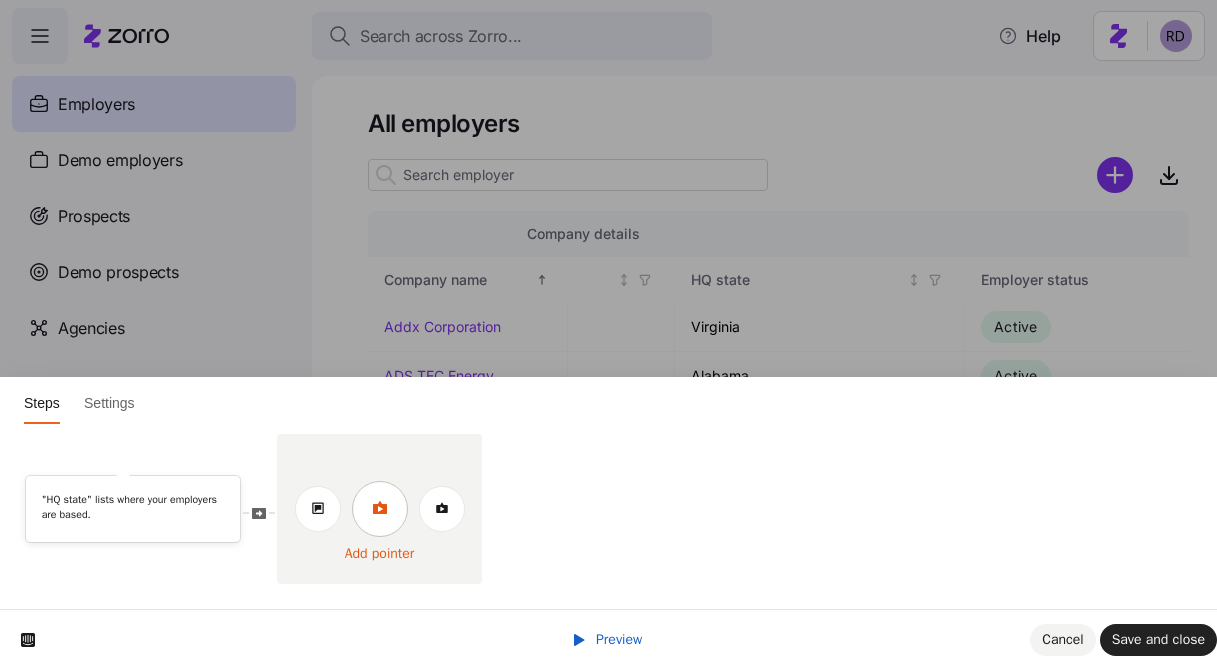 click 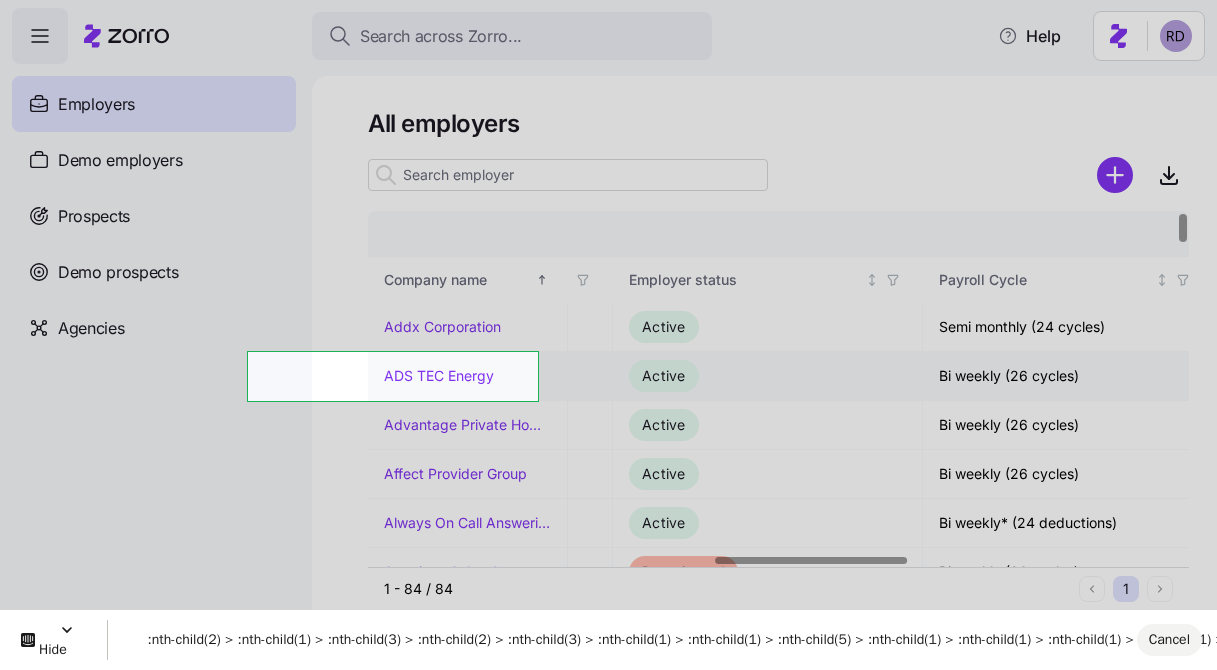 scroll, scrollTop: 0, scrollLeft: 1490, axis: horizontal 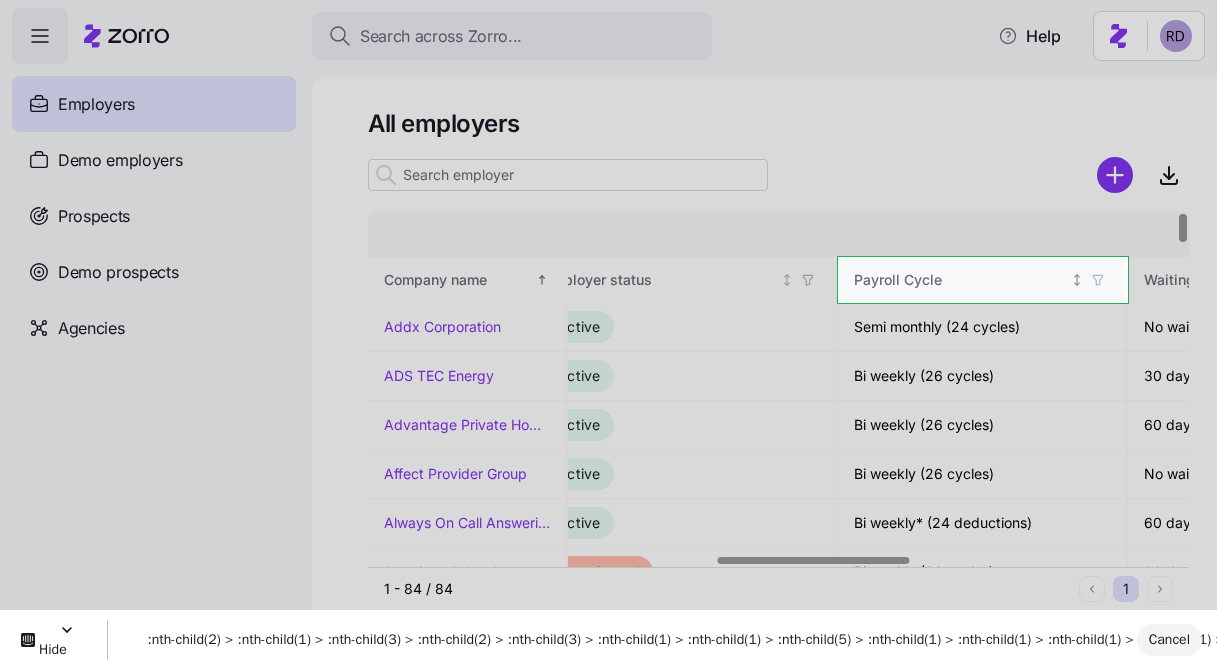 click on "Search across Zorro... Help Employers Demo employers Prospects Demo prospects Agencies All employers Company details Benefit status Company name Zorro partner Enrollment team(s) Producer agency Producer agent HQ state Employer status Payroll Cycle Waiting Period Coverage start date Open enrollment start Open enrollment end Total employees Enrolled employees Addx Corporation Zorro Zorro Enrollment Team Connor, Strong & Buckelew Virginia Active Semi monthly (24 cycles) No waiting period 07/01/2025 05/28/2025 06/09/2025 61 29 ADS TEC Energy MiBenefits Enroll365 MiBenefits Matt Noe Alabama Active Bi weekly (26 cycles) 30 days 01/01/2025 12/01/2024 12/15/2024 15 10 Advantage Private Home Care Zorro Zorro Enrollment Team Zorro Georgia Active Bi weekly (26 cycles) 60 days 04/01/2025 03/01/2025 03/10/2025 60 5 Affect Provider Group Zorro Zorro Enrollment Team Zorro Enrollment Experts Zorro Virginia Active Bi weekly (26 cycles) No waiting period 01/01/2025 12/02/2024 12/10/2024 9 7 Always On Call Answering Service AJG" at bounding box center [608, 329] 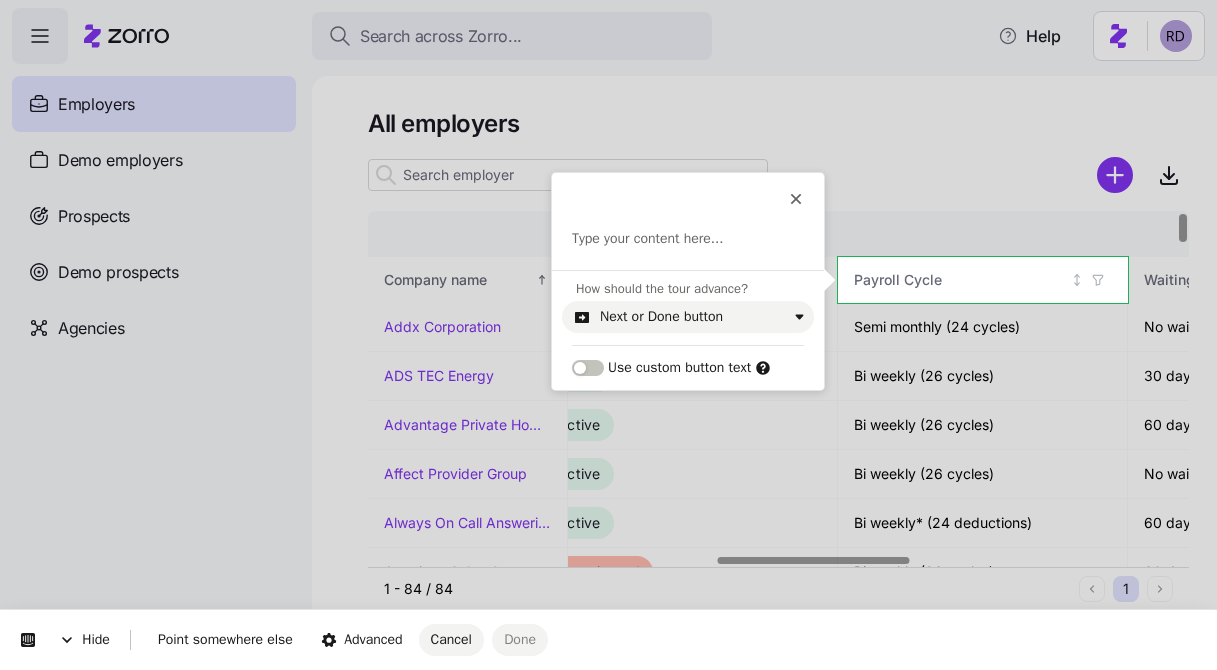 click at bounding box center (688, 239) 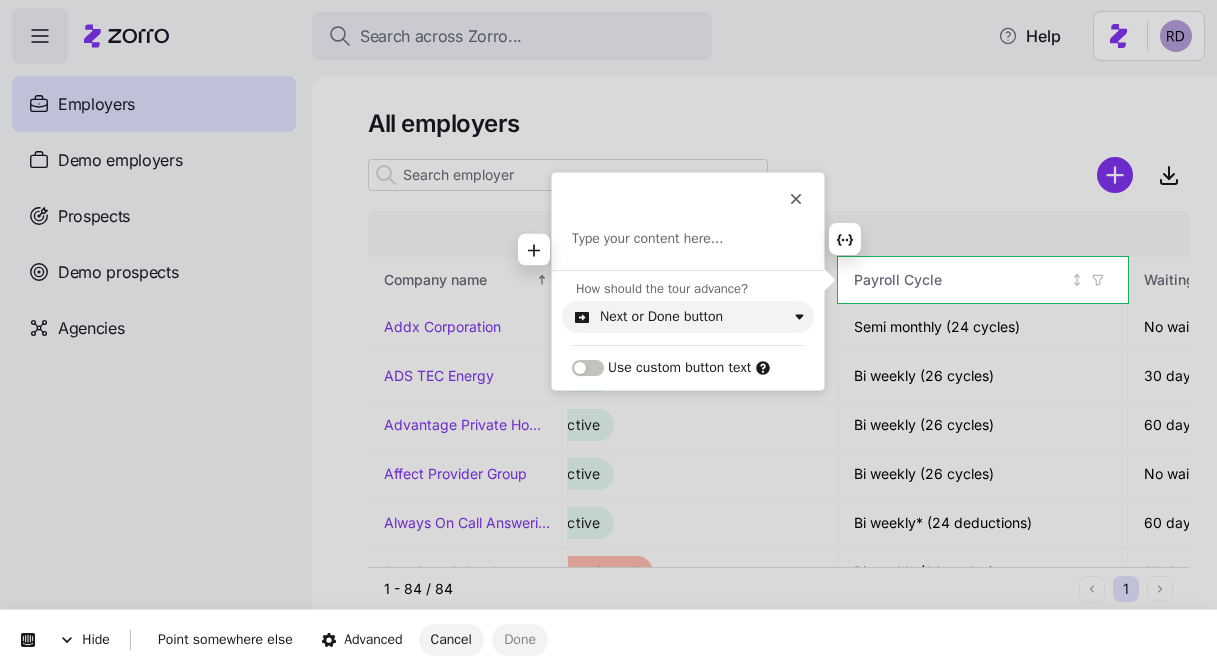 type 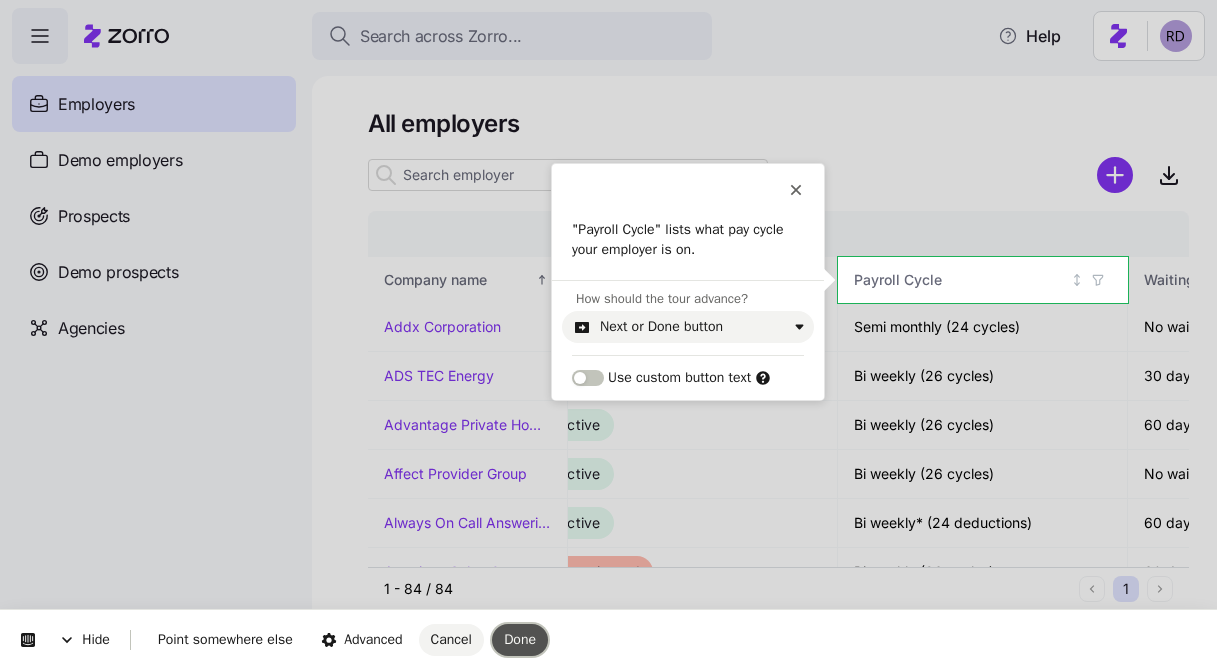 click on "Done" at bounding box center [520, 639] 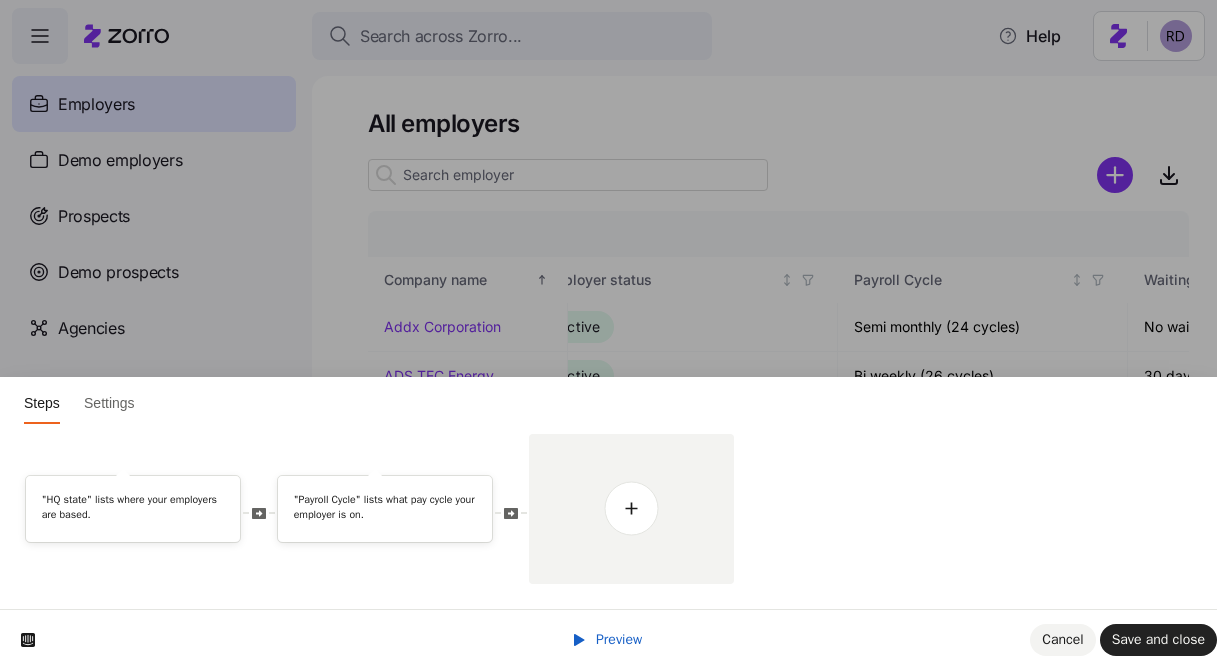scroll, scrollTop: 0, scrollLeft: 0, axis: both 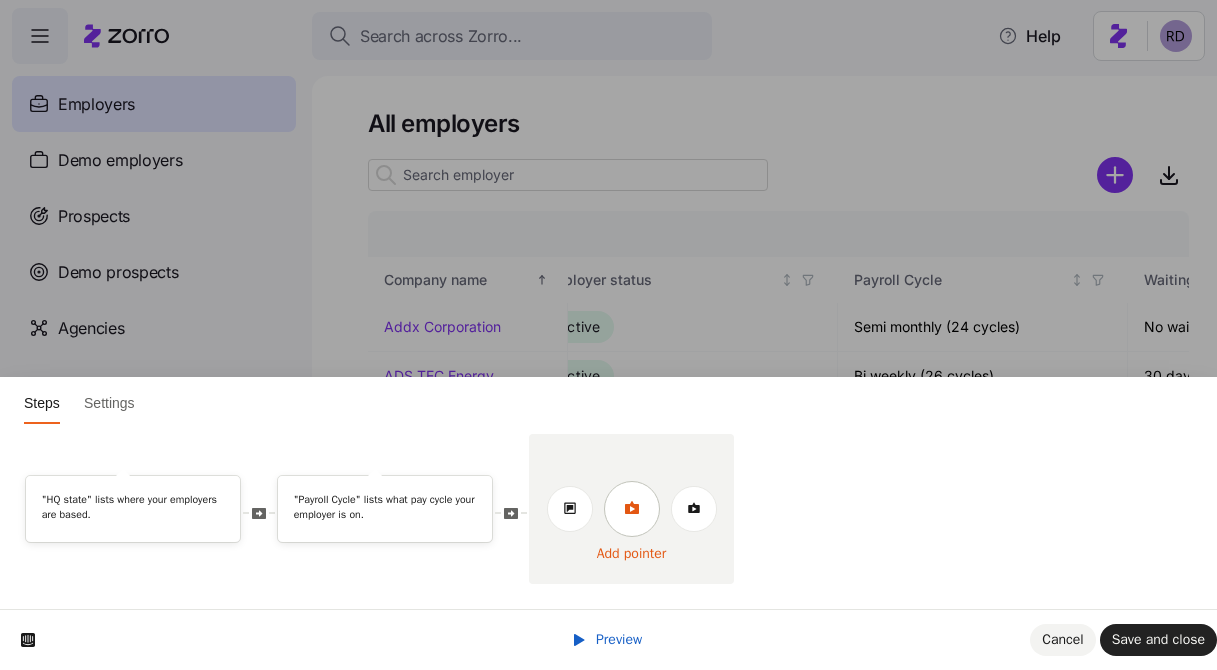 click 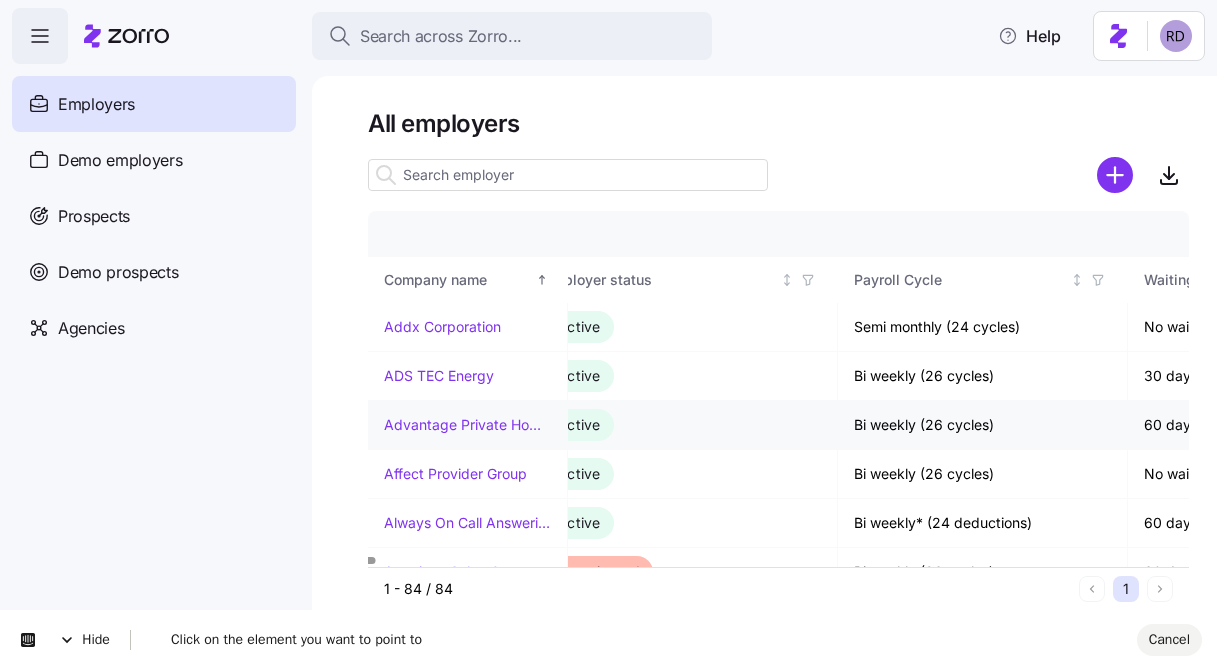 scroll, scrollTop: 0, scrollLeft: 0, axis: both 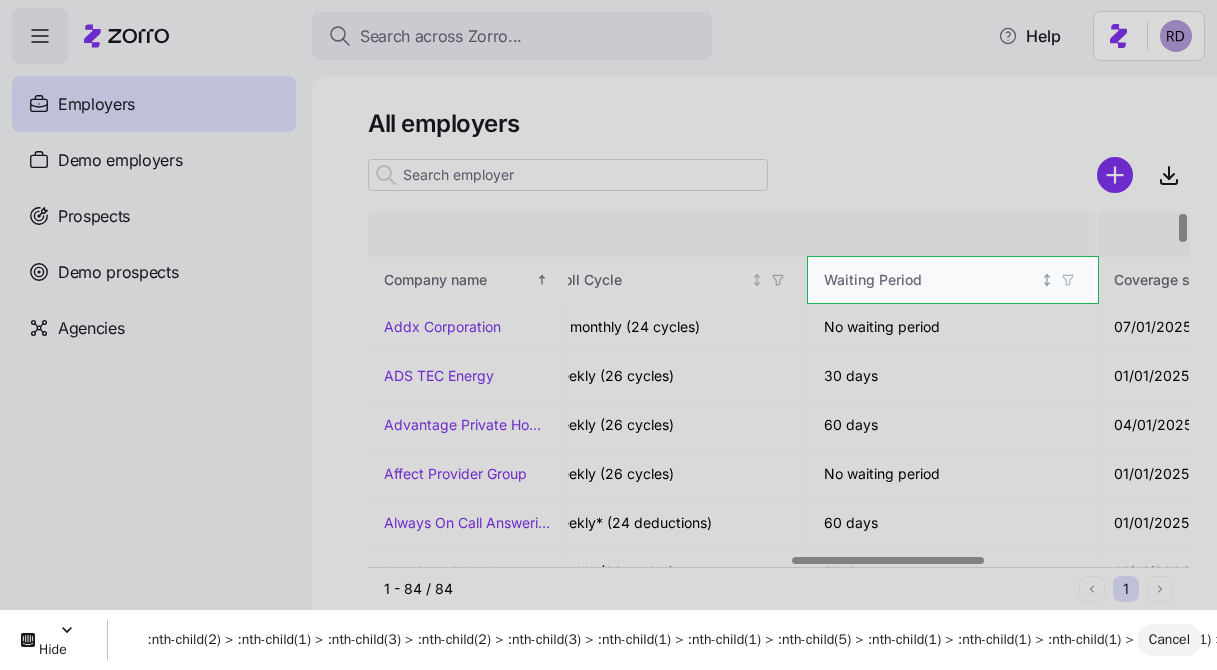click on "Search across Zorro... Help Employers Demo employers Prospects Demo prospects Agencies All employers Company details Benefit status Company name Zorro partner Enrollment team(s) Producer agency Producer agent HQ state Employer status Payroll Cycle Waiting Period Coverage start date Open enrollment start Open enrollment end Total employees Enrolled employees Addx Corporation Zorro Zorro Enrollment Team Connor, Strong & Buckelew Virginia Active Semi monthly (24 cycles) No waiting period 07/01/2025 05/28/2025 06/09/2025 61 29 ADS TEC Energy MiBenefits Enroll365 MiBenefits Matt Noe Alabama Active Bi weekly (26 cycles) 30 days 01/01/2025 12/01/2024 12/15/2024 15 10 Advantage Private Home Care Zorro Zorro Enrollment Team Zorro Georgia Active Bi weekly (26 cycles) 60 days 04/01/2025 03/01/2025 03/10/2025 60 5 Affect Provider Group Zorro Zorro Enrollment Team Zorro Enrollment Experts Zorro Virginia Active Bi weekly (26 cycles) No waiting period 01/01/2025 12/02/2024 12/10/2024 9 7 Always On Call Answering Service AJG" at bounding box center [608, 329] 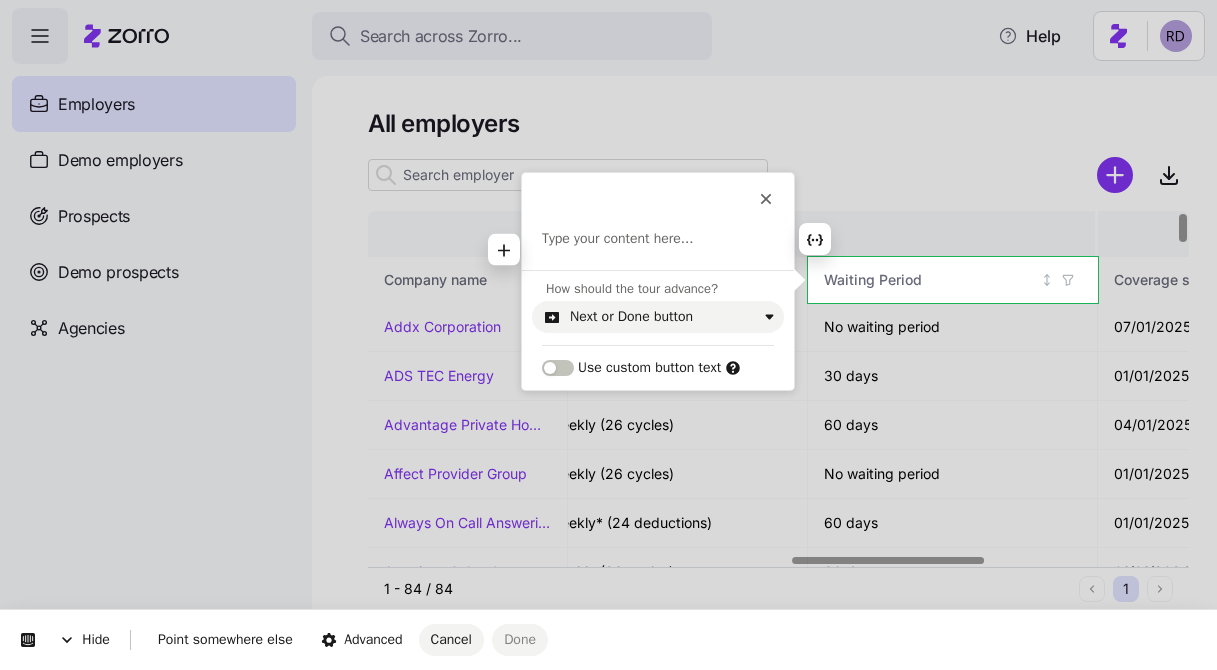 click at bounding box center [658, 239] 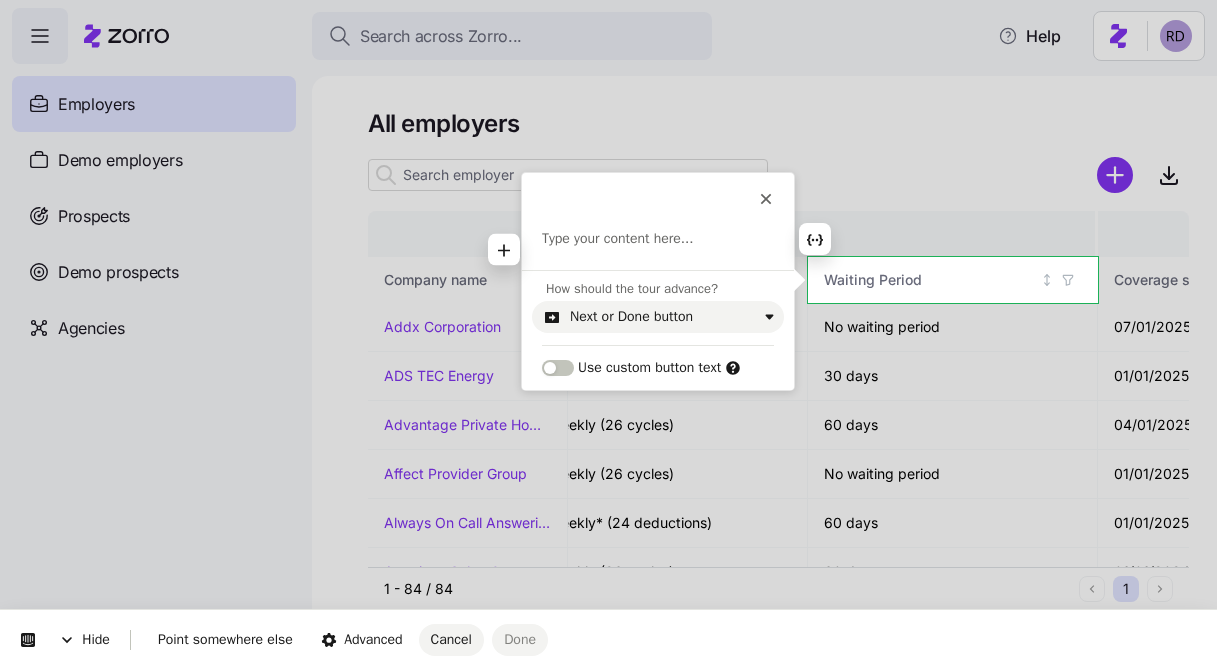 type 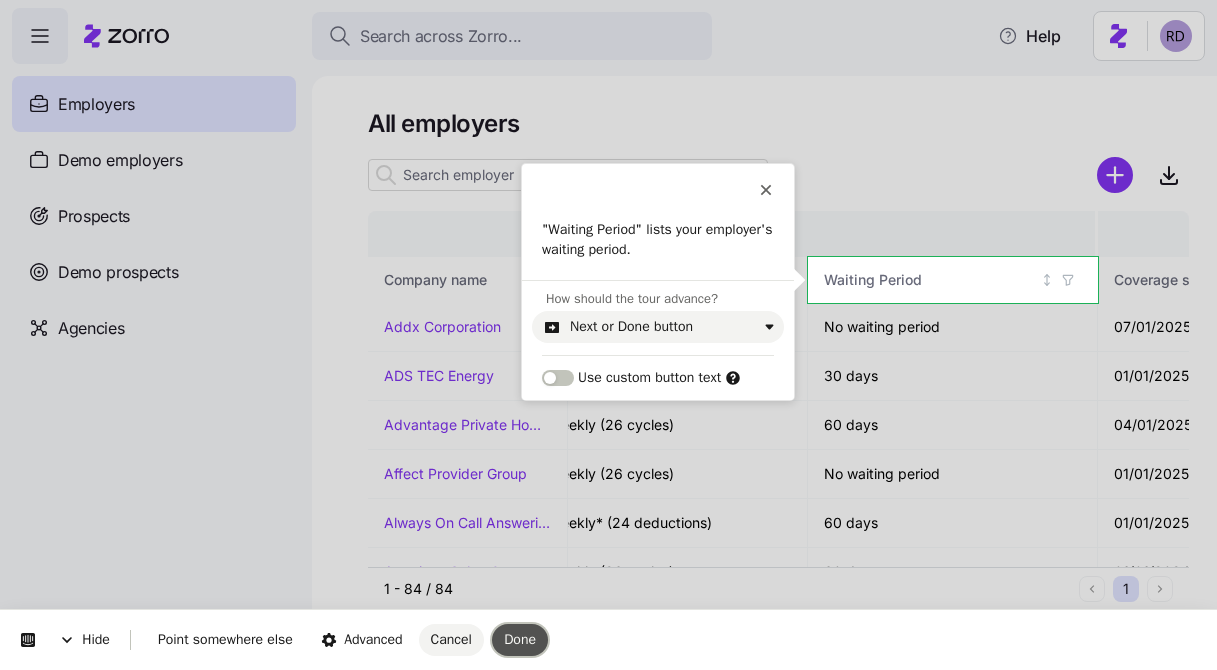 click on "Done" at bounding box center (520, 639) 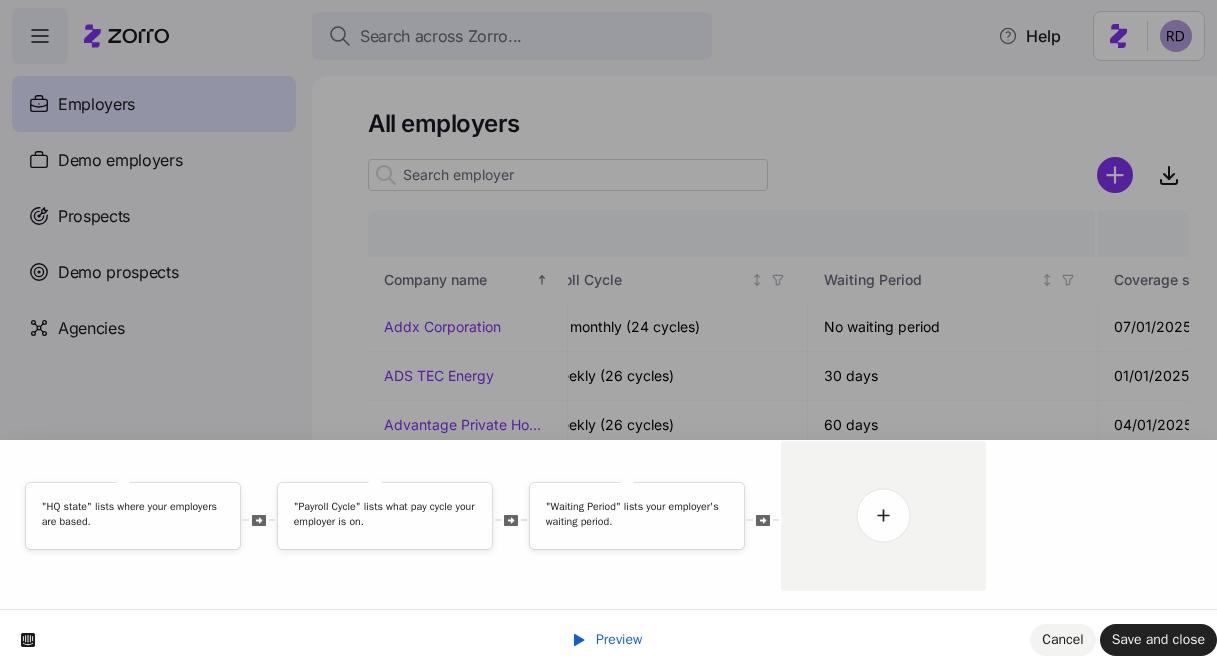 scroll, scrollTop: 0, scrollLeft: 0, axis: both 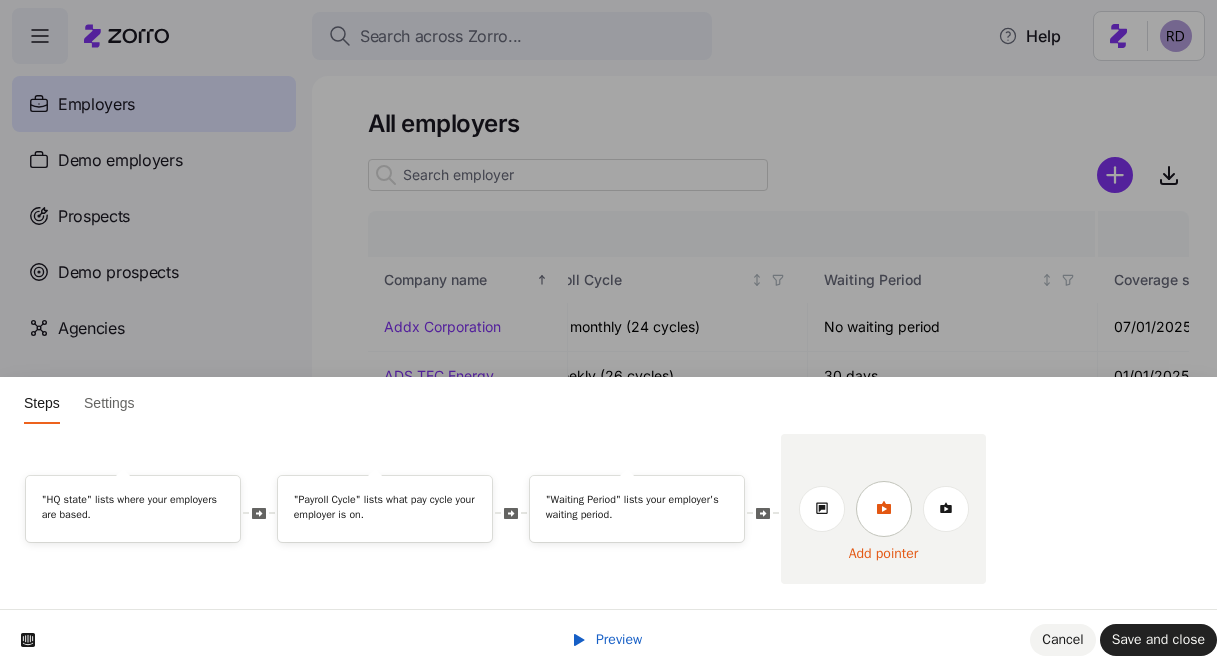 click 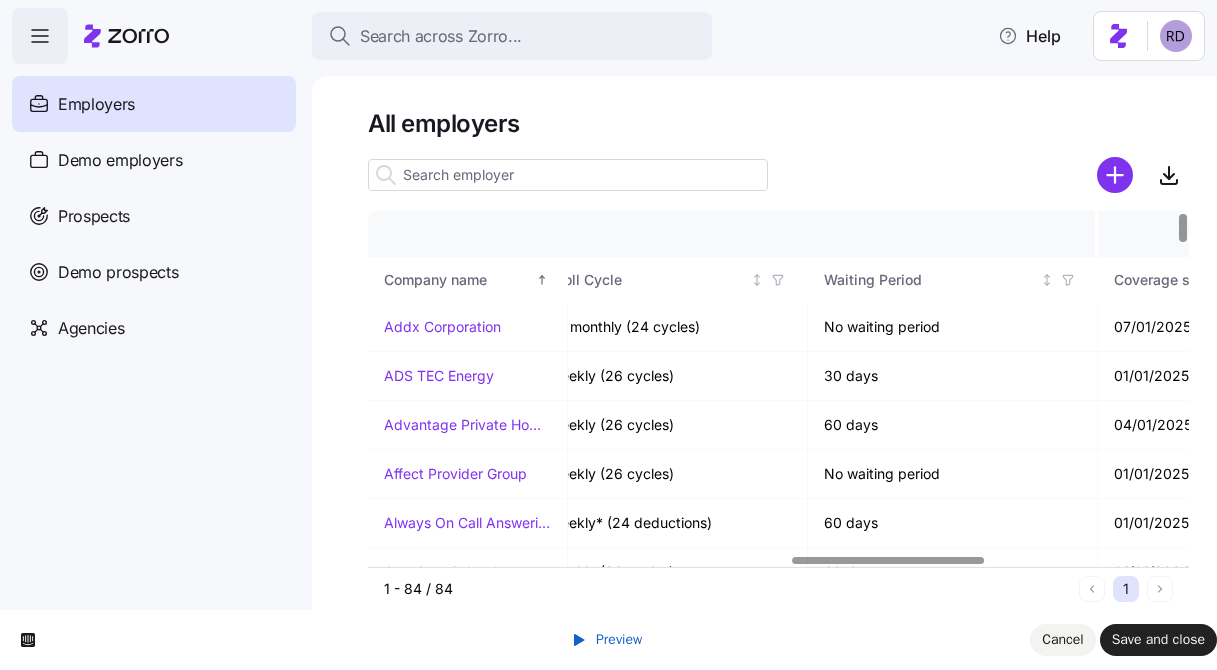 scroll, scrollTop: 0, scrollLeft: 0, axis: both 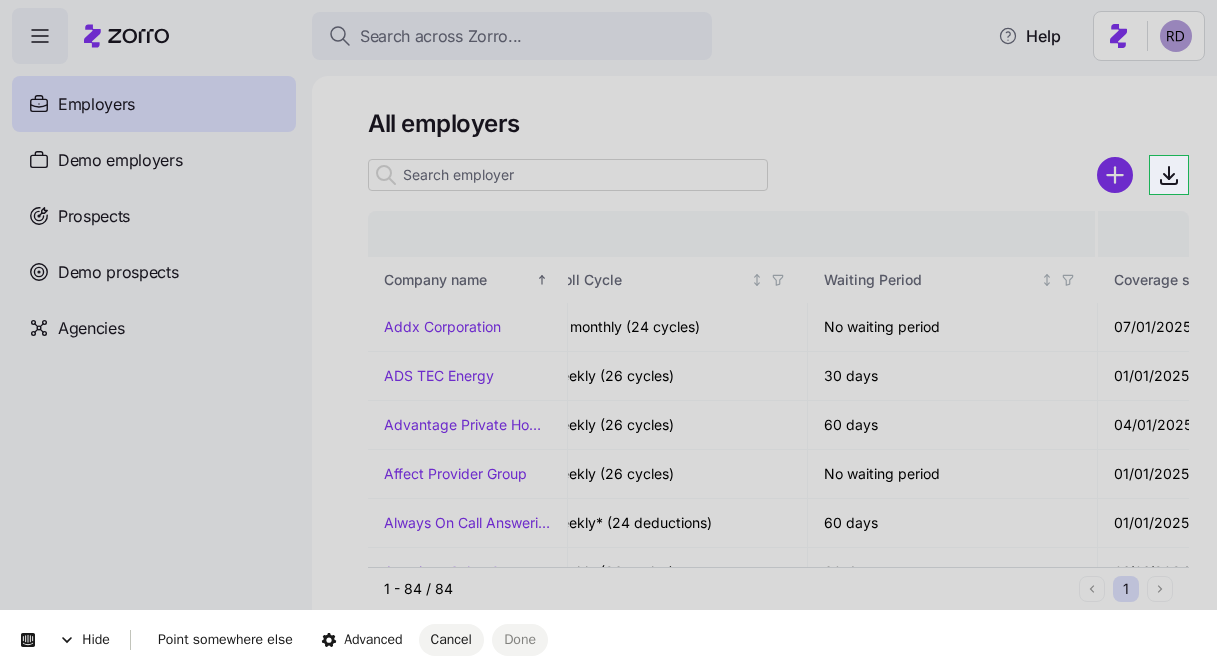click on "Search across Zorro... Help Employers Demo employers Prospects Demo prospects Agencies All employers Company details Benefit status Company name Zorro partner Enrollment team(s) Producer agency Producer agent HQ state Employer status Payroll Cycle Waiting Period Coverage start date Open enrollment start Open enrollment end Total employees Enrolled employees Addx Corporation Zorro Zorro Enrollment Team Connor, Strong & Buckelew Virginia Active Semi monthly (24 cycles) No waiting period 07/01/2025 05/28/2025 06/09/2025 61 29 ADS TEC Energy MiBenefits Enroll365 MiBenefits Matt Noe Alabama Active Bi weekly (26 cycles) 30 days 01/01/2025 12/01/2024 12/15/2024 15 10 Advantage Private Home Care Zorro Zorro Enrollment Team Zorro Georgia Active Bi weekly (26 cycles) 60 days 04/01/2025 03/01/2025 03/10/2025 60 5 Affect Provider Group Zorro Zorro Enrollment Team Zorro Enrollment Experts Zorro Virginia Active Bi weekly (26 cycles) No waiting period 01/01/2025 12/02/2024 12/10/2024 9 7 Always On Call Answering Service AJG" at bounding box center [608, 329] 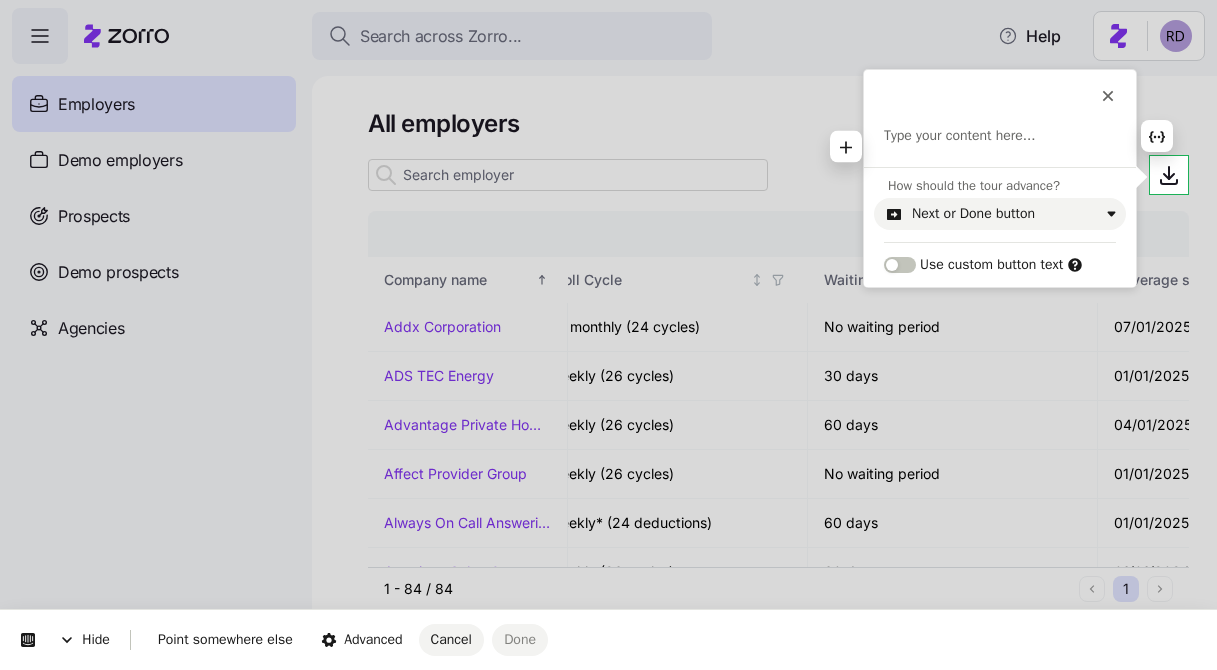 click at bounding box center [1000, 136] 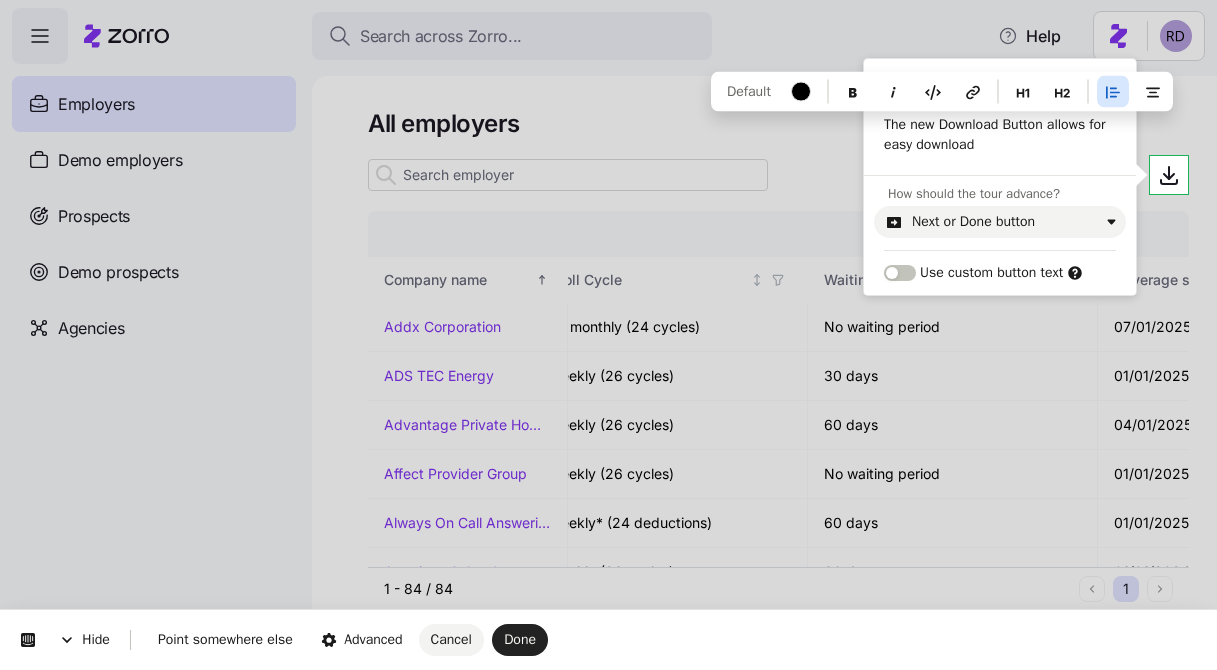 drag, startPoint x: 1049, startPoint y: 152, endPoint x: 886, endPoint y: 127, distance: 164.90604 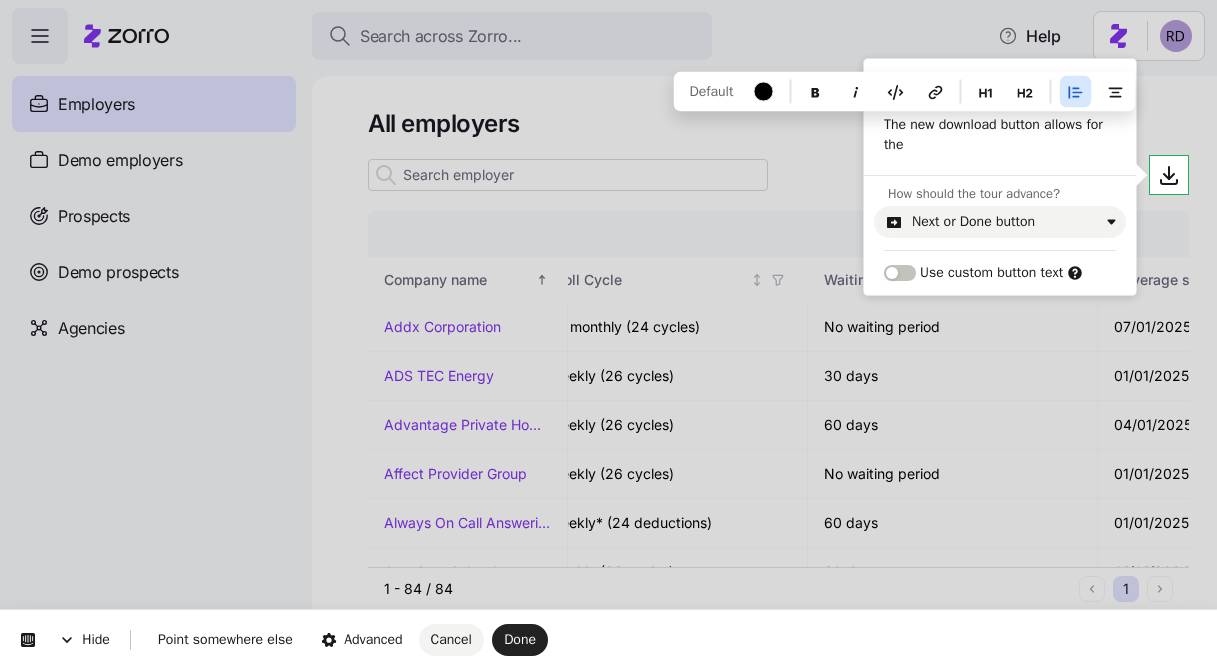drag, startPoint x: 937, startPoint y: 143, endPoint x: 878, endPoint y: 132, distance: 60.016663 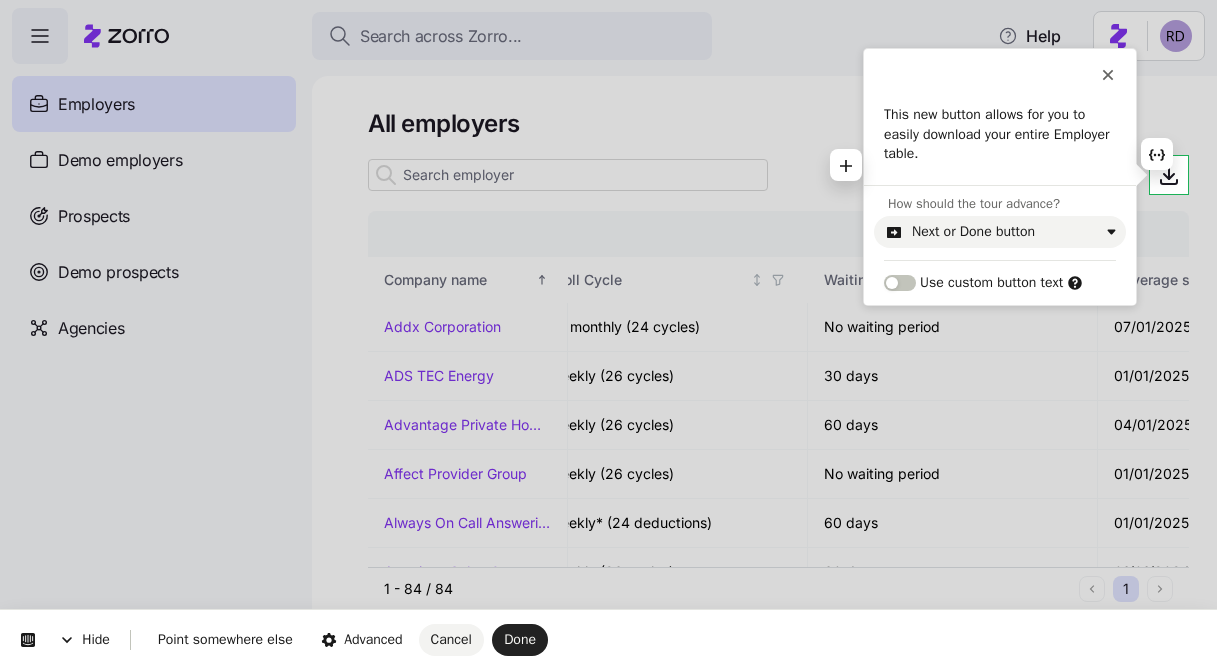 click on "This new button allows for you to easily download your entire Employer table." at bounding box center [1000, 134] 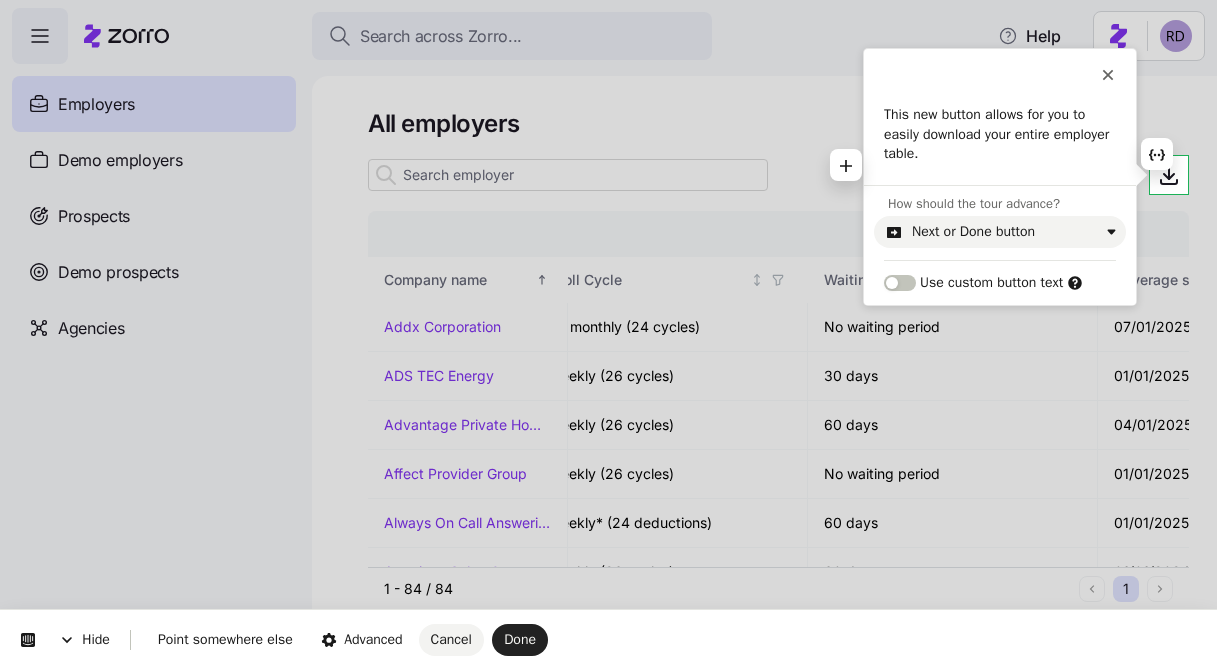 click on "This new button allows for you to easily download your entire employer table." at bounding box center [1000, 145] 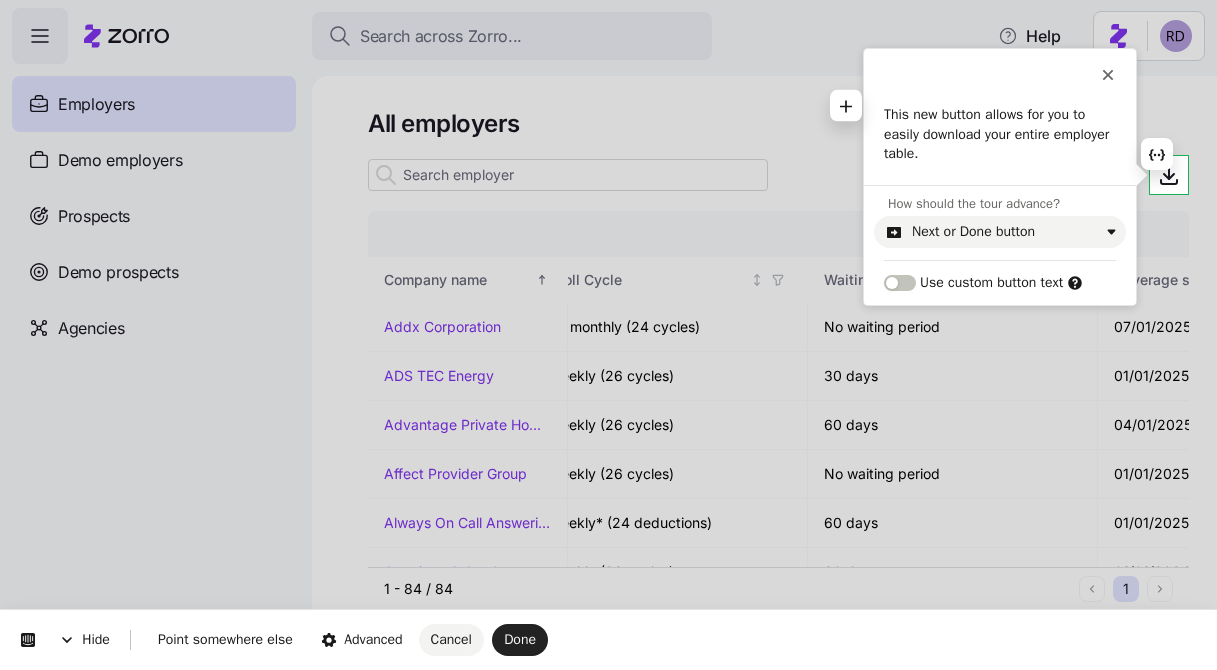 click on "This new button allows for you to easily download your entire employer table." at bounding box center [1000, 134] 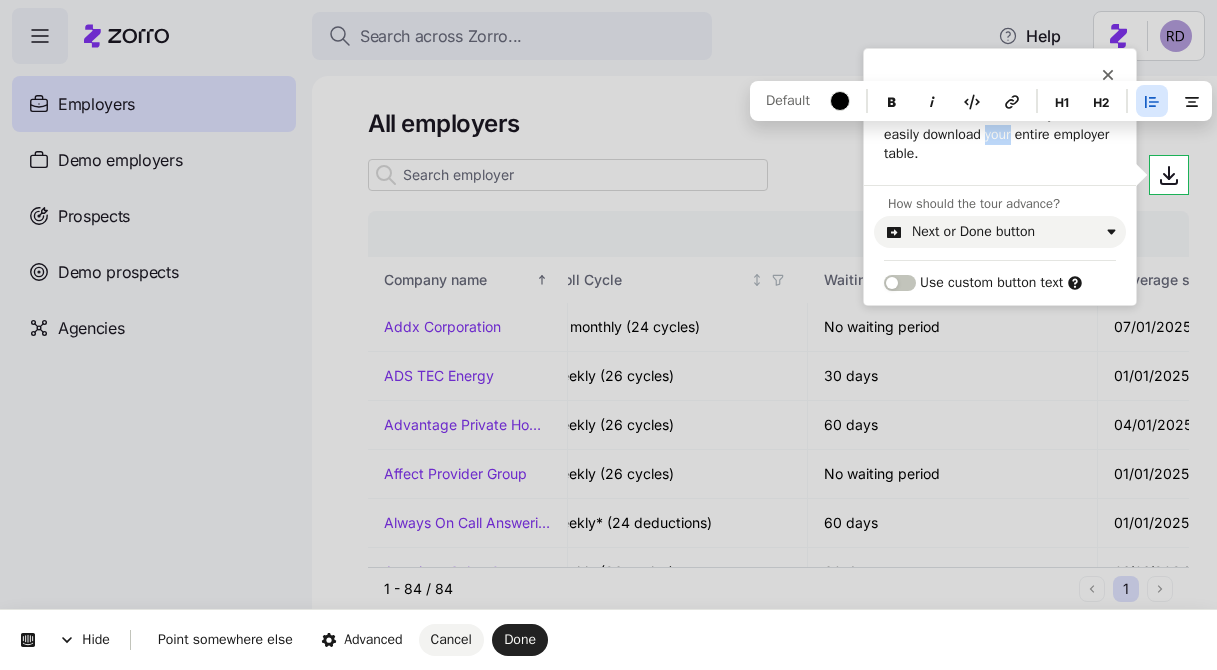 click on "This new button allows for you to easily download your entire employer table." at bounding box center (1000, 134) 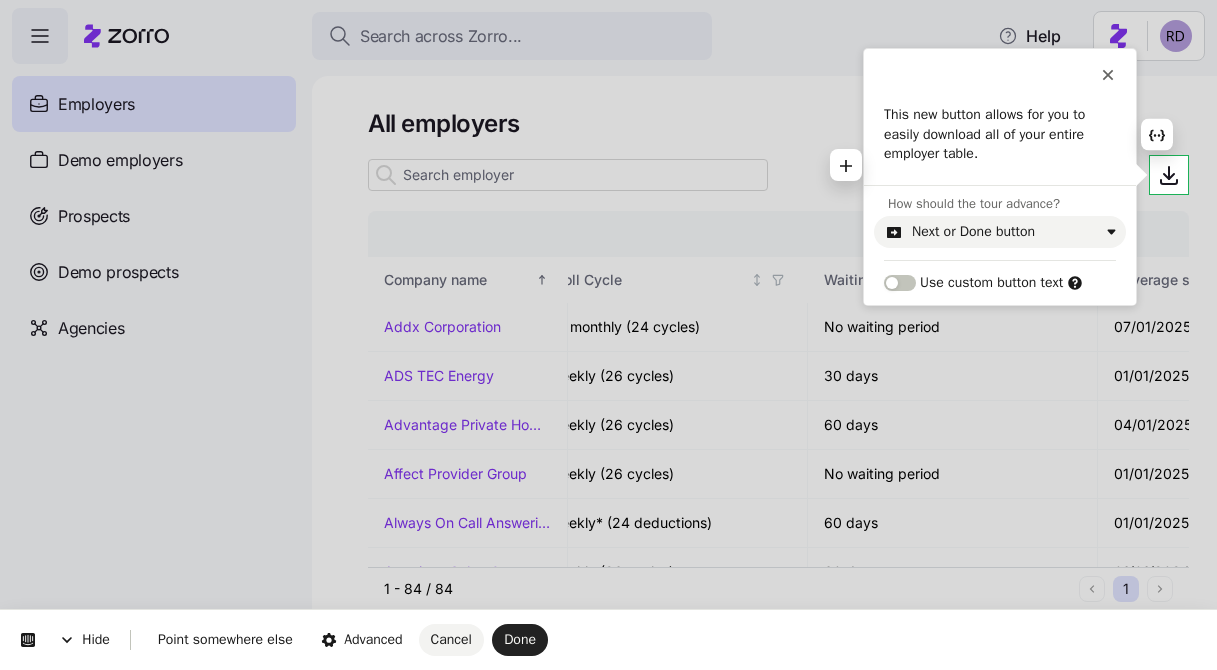 click on "This new button allows for you to easily download all of your entire employer table." at bounding box center (1000, 134) 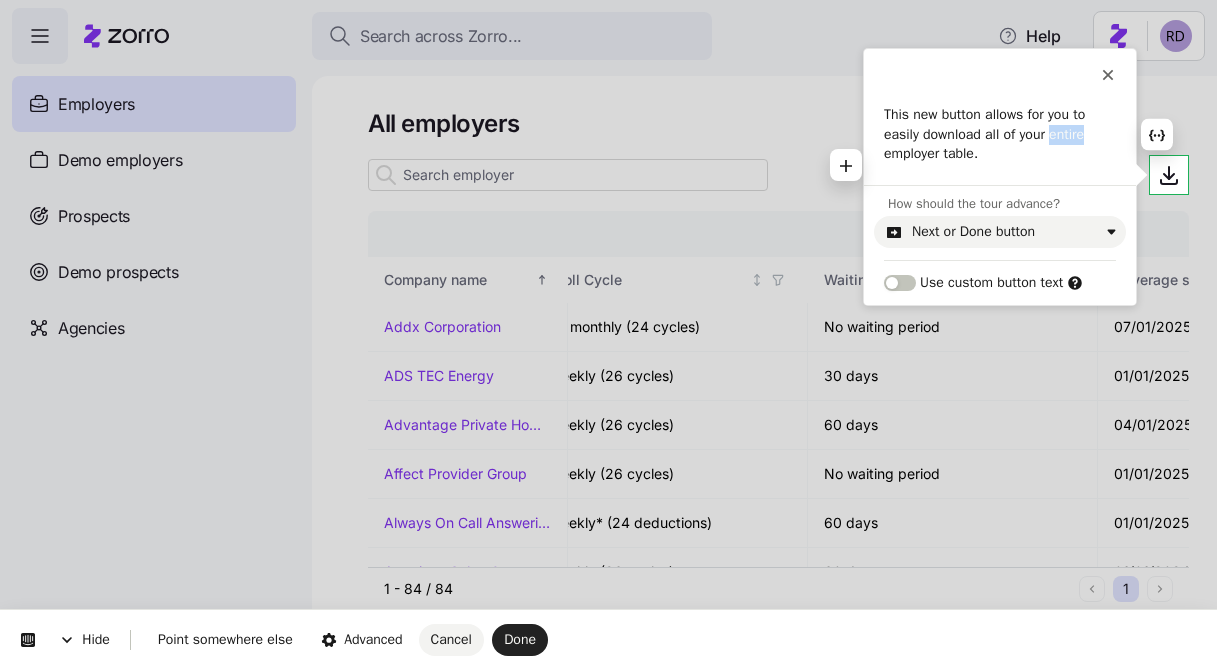 click on "This new button allows for you to easily download all of your entire employer table." at bounding box center [1000, 134] 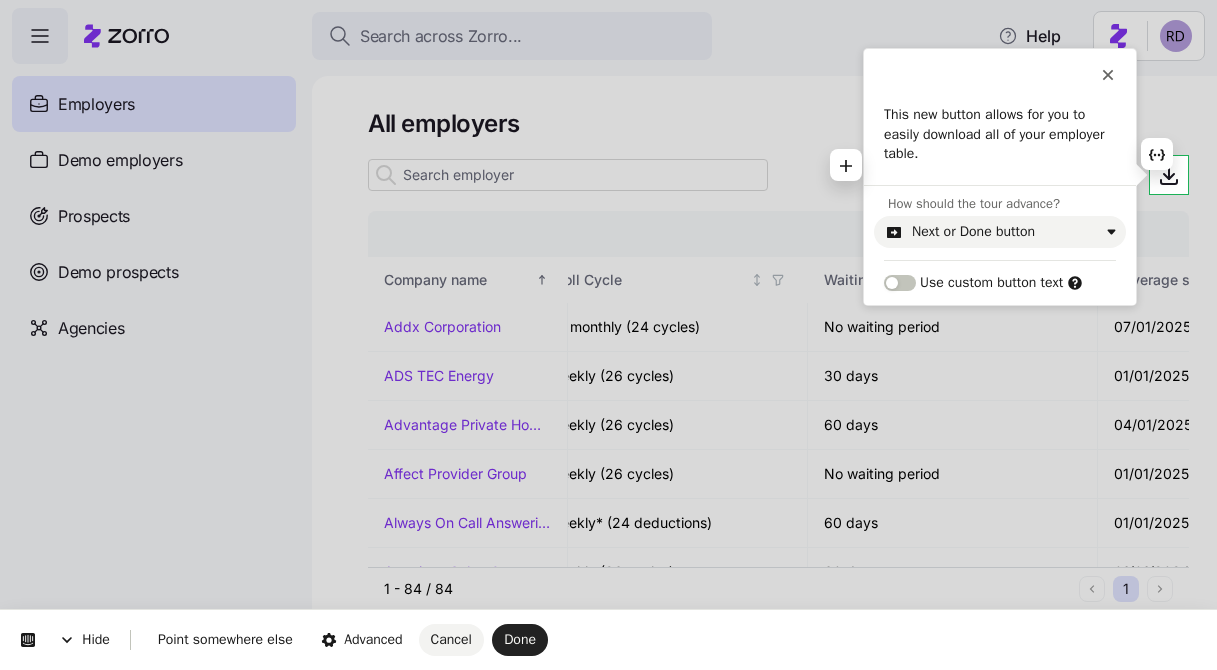 click on "This new button allows for you to easily download all of your employer table." at bounding box center (1000, 134) 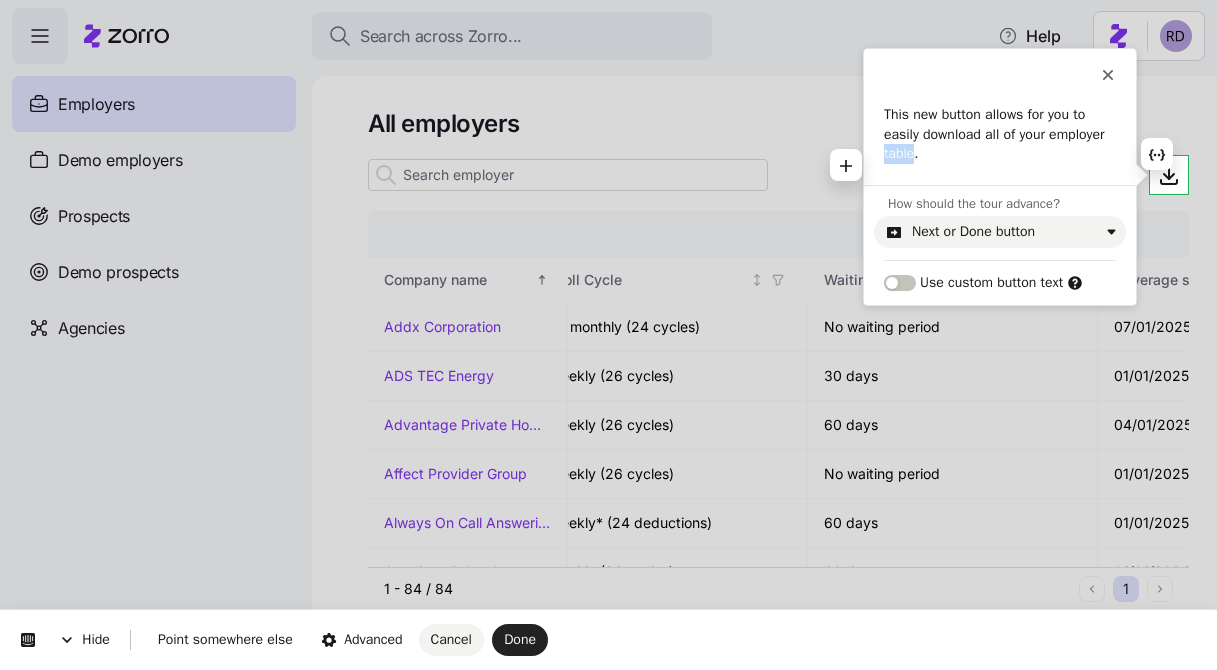 click on "This new button allows for you to easily download all of your employer table." at bounding box center [1000, 134] 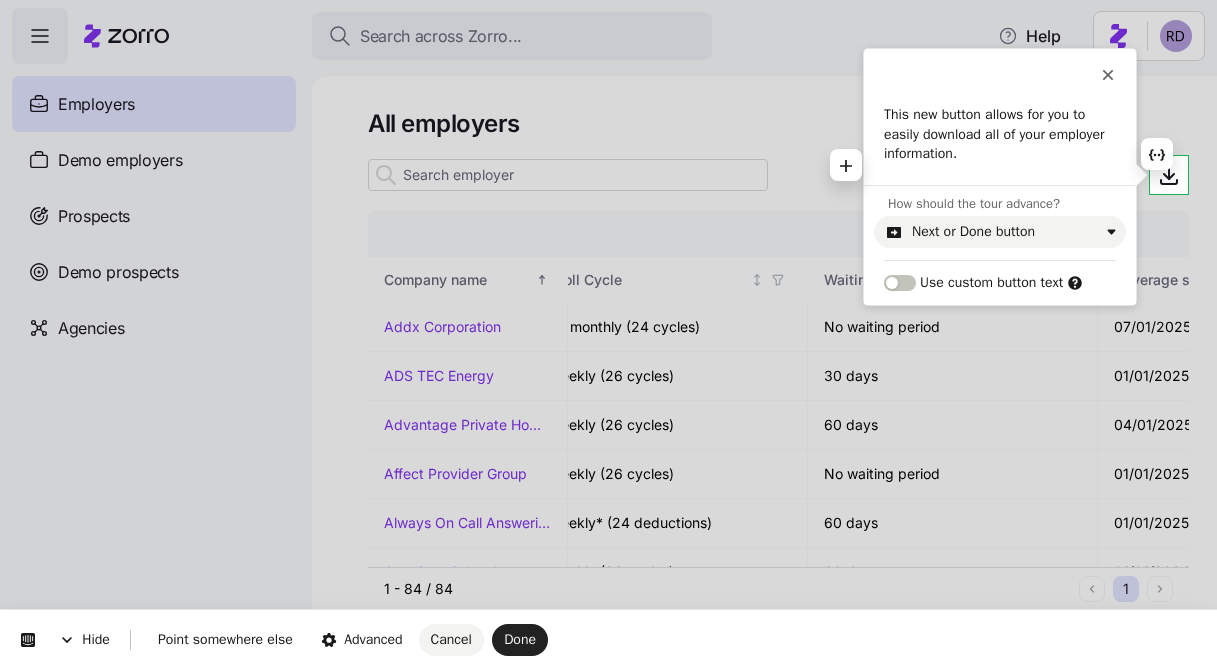 click on "This new button allows for you to easily download all of your employer information." at bounding box center [1000, 135] 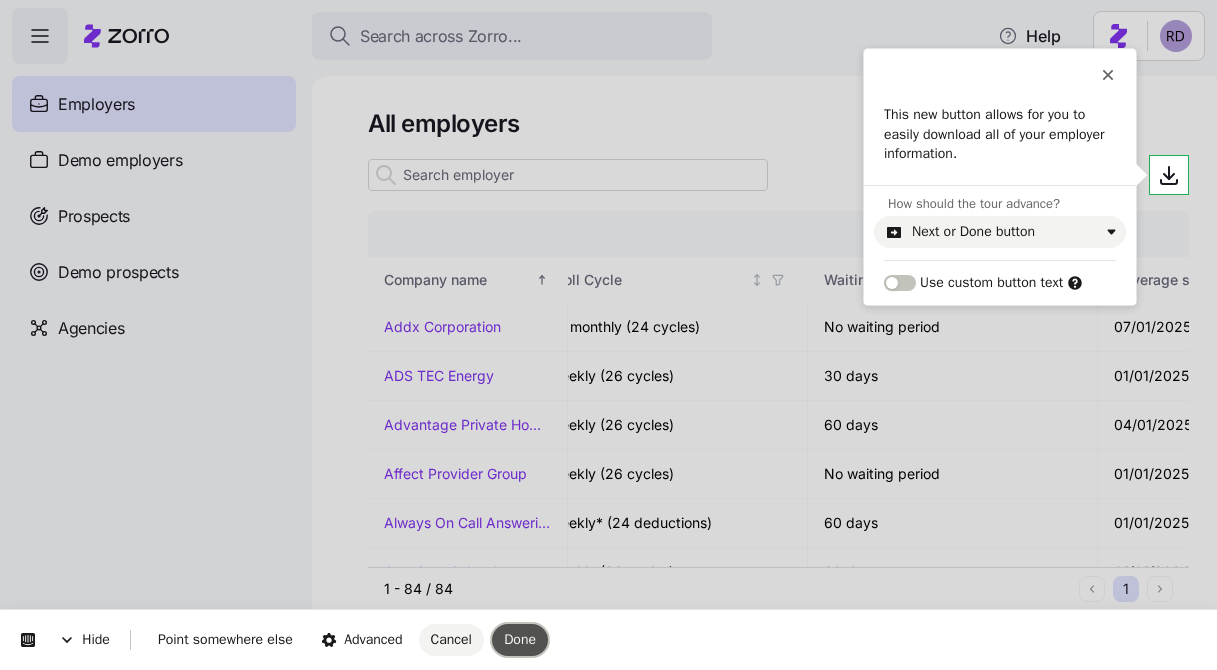 click on "Done" at bounding box center (520, 639) 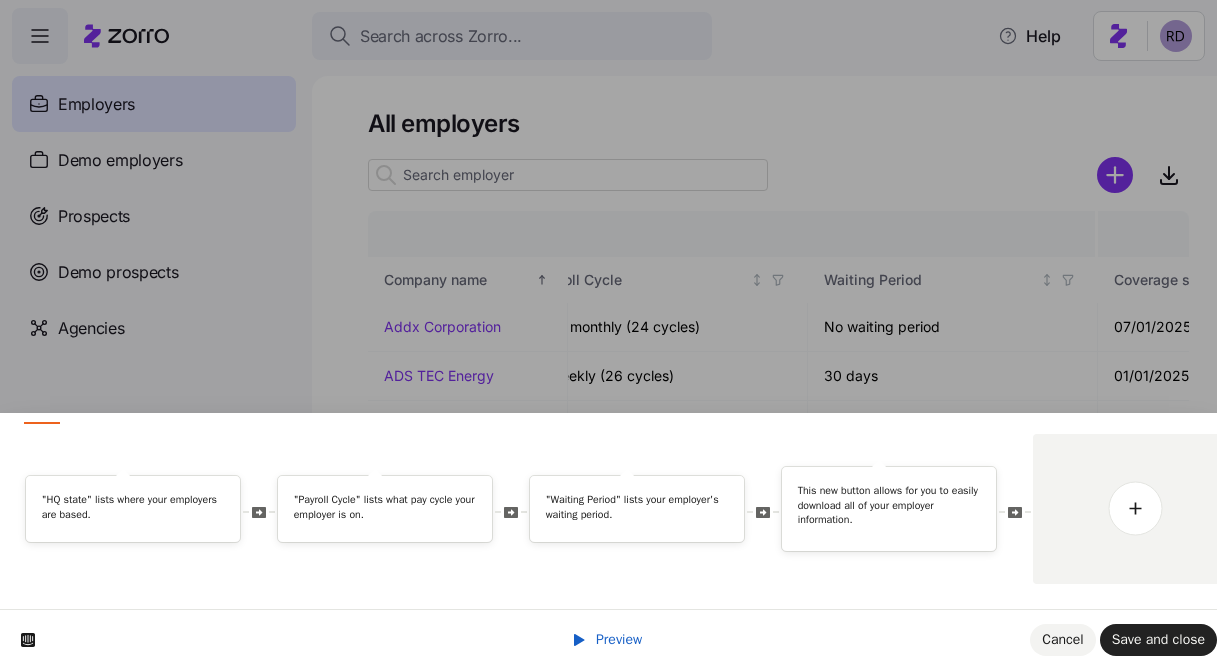 scroll, scrollTop: 0, scrollLeft: 0, axis: both 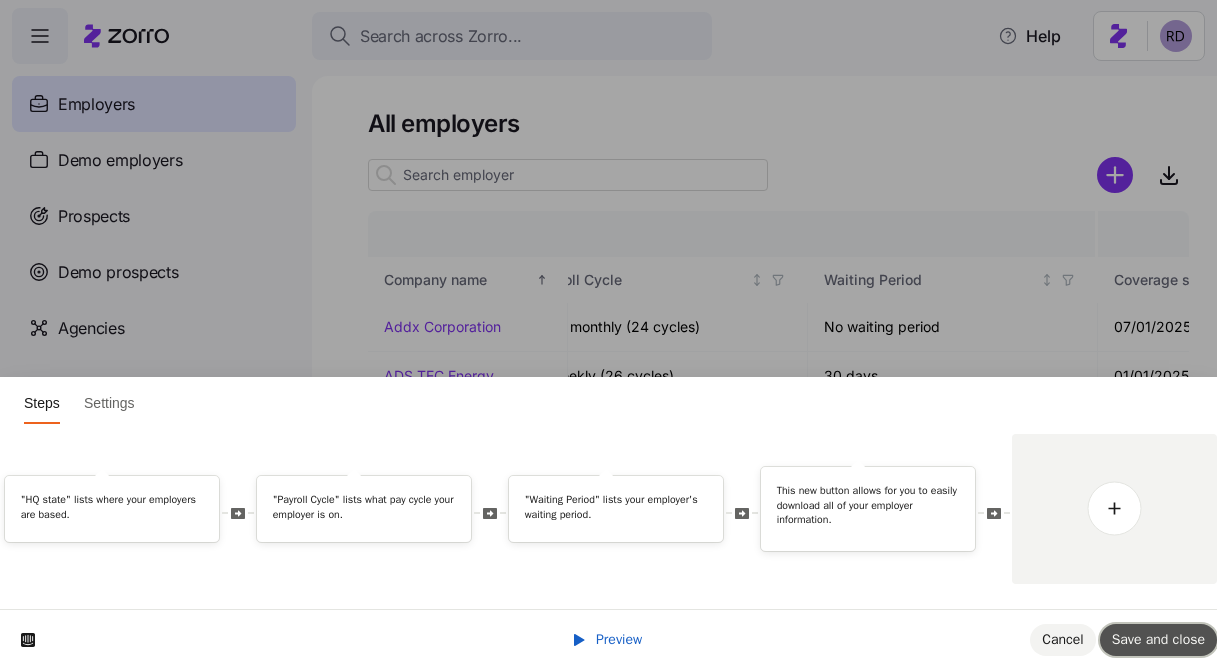 click on "Save and close" at bounding box center (1158, 639) 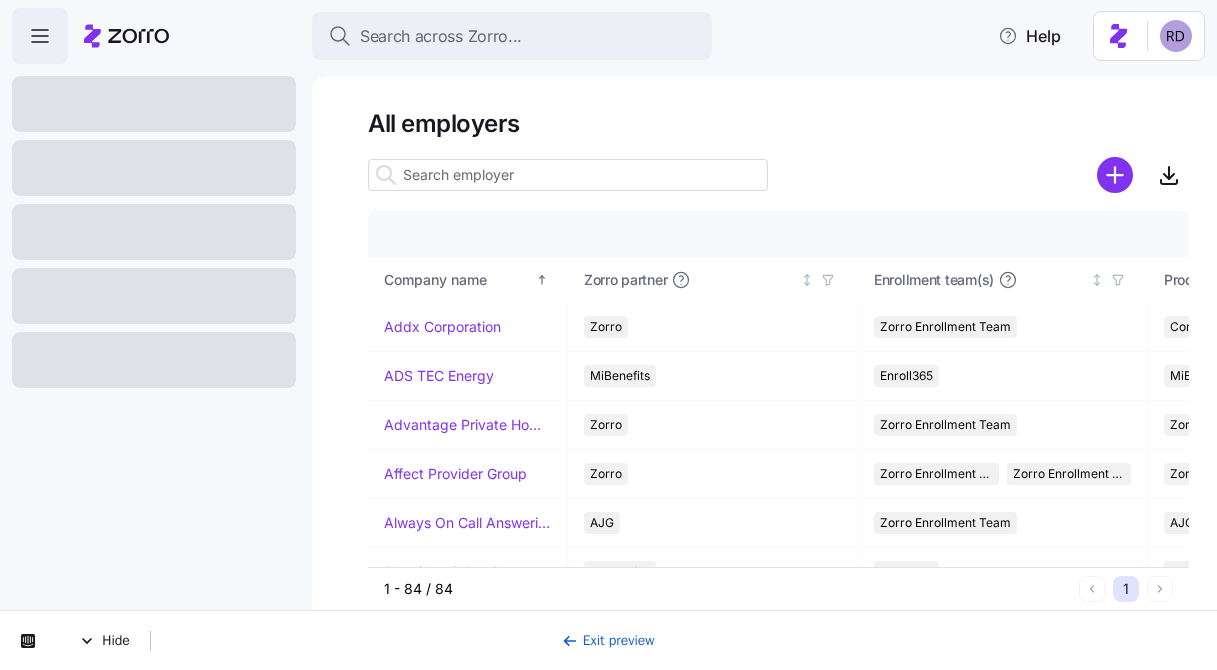 scroll, scrollTop: 0, scrollLeft: 0, axis: both 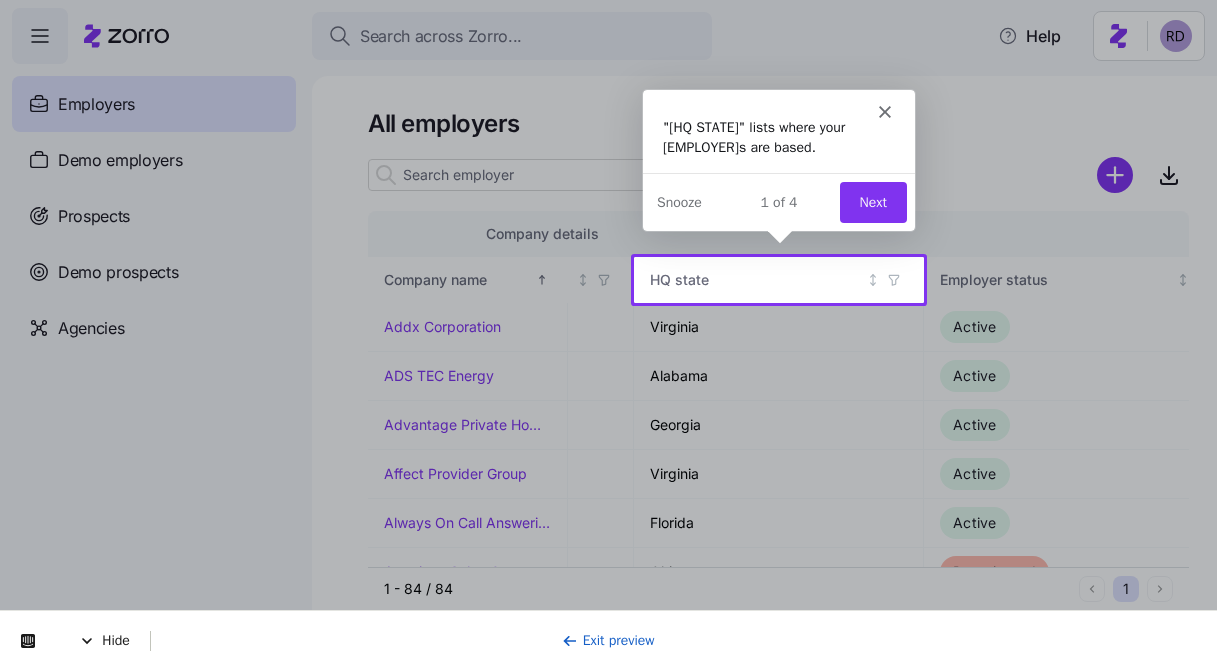 click on "Next" at bounding box center [871, 200] 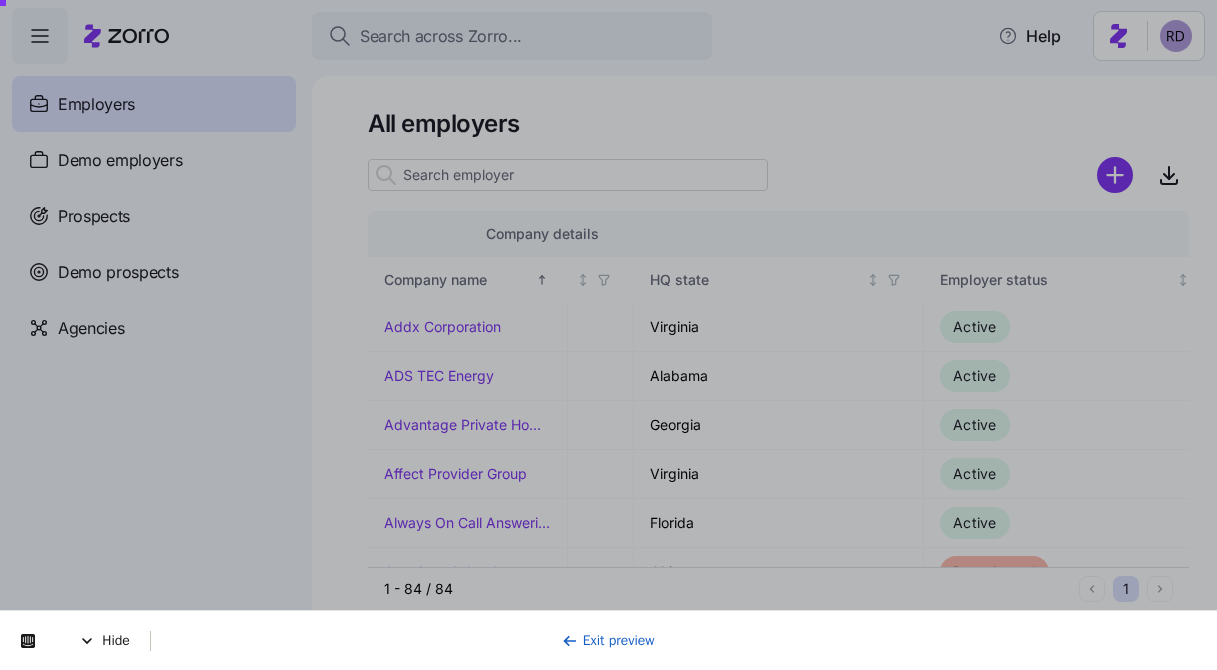 scroll, scrollTop: 0, scrollLeft: 1422, axis: horizontal 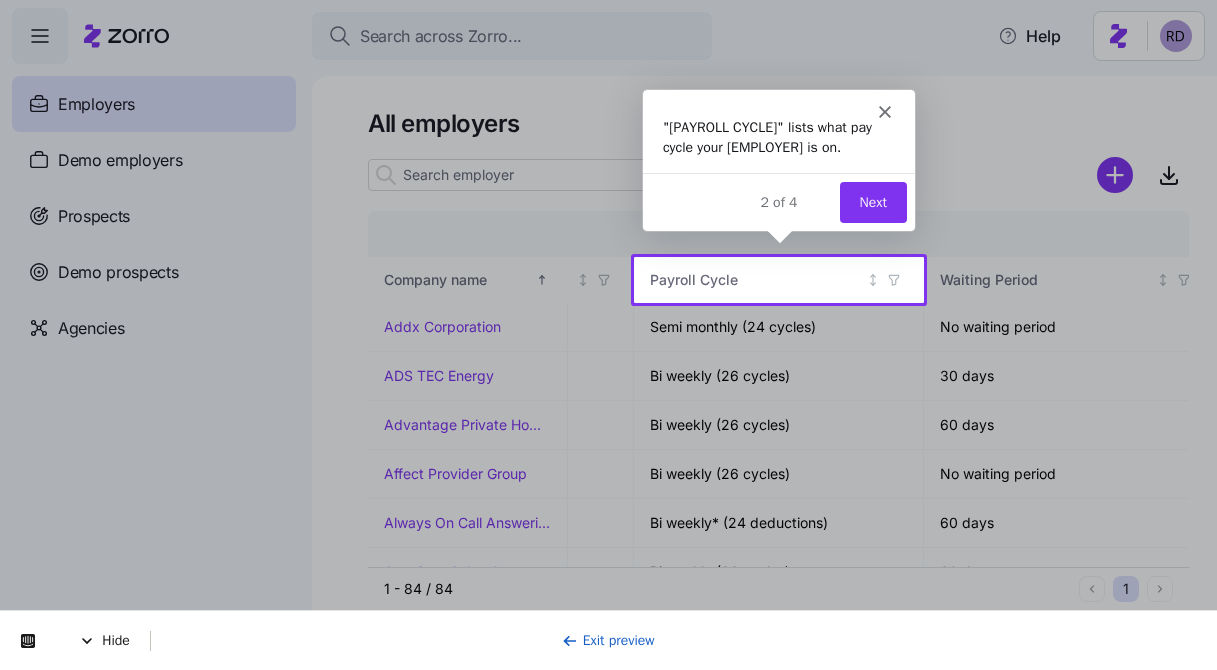 click on "Next" at bounding box center (871, 200) 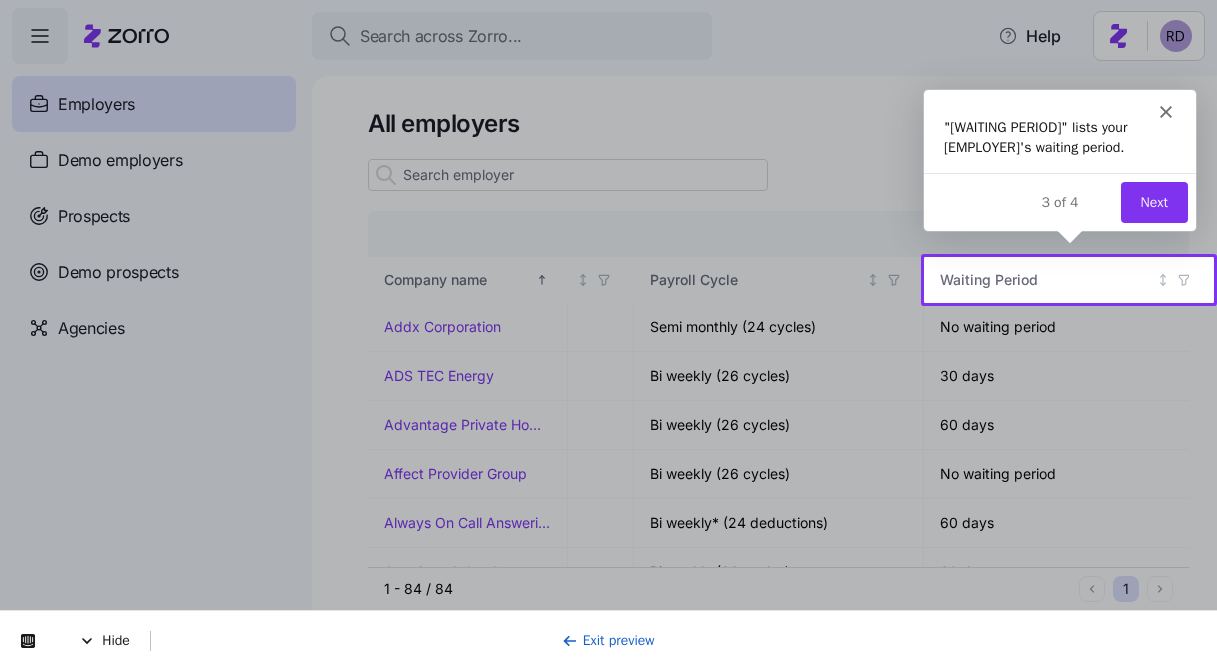 scroll, scrollTop: 0, scrollLeft: 0, axis: both 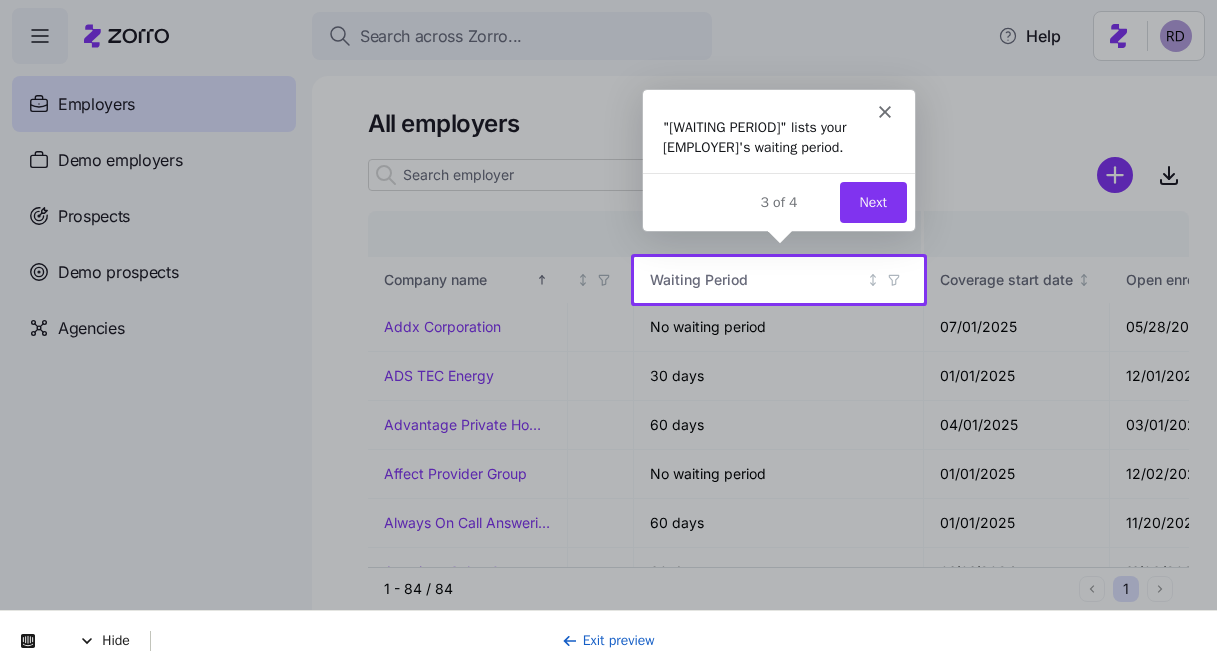 click on "Next" at bounding box center (871, 200) 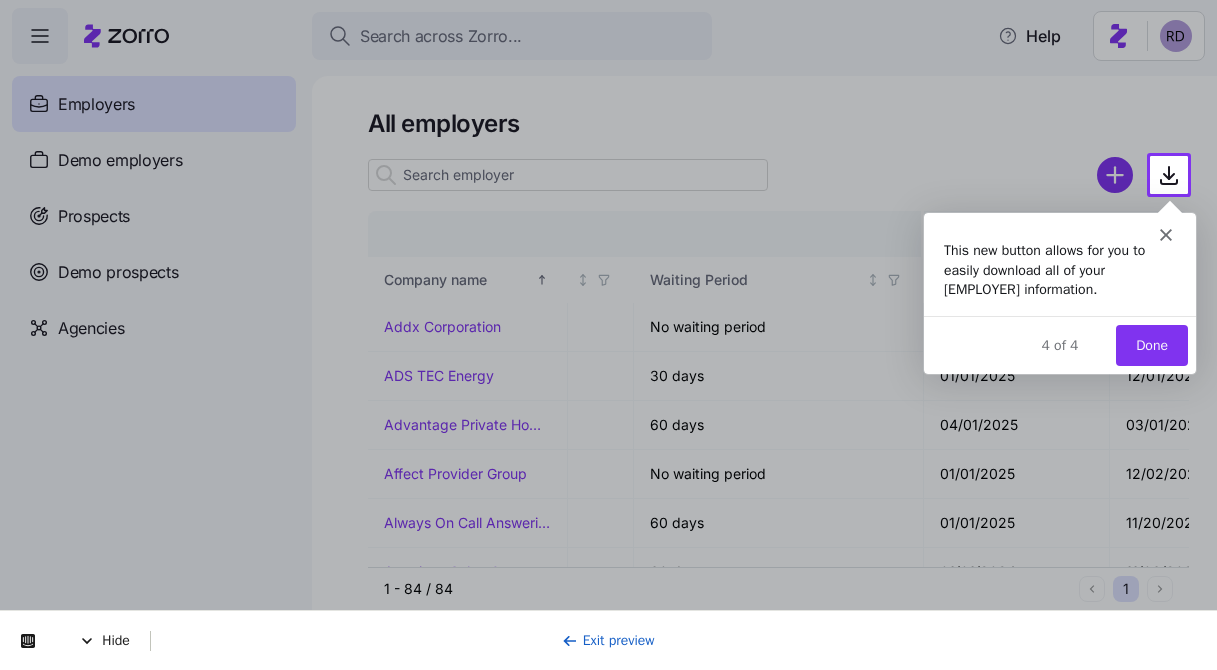 scroll, scrollTop: 0, scrollLeft: 0, axis: both 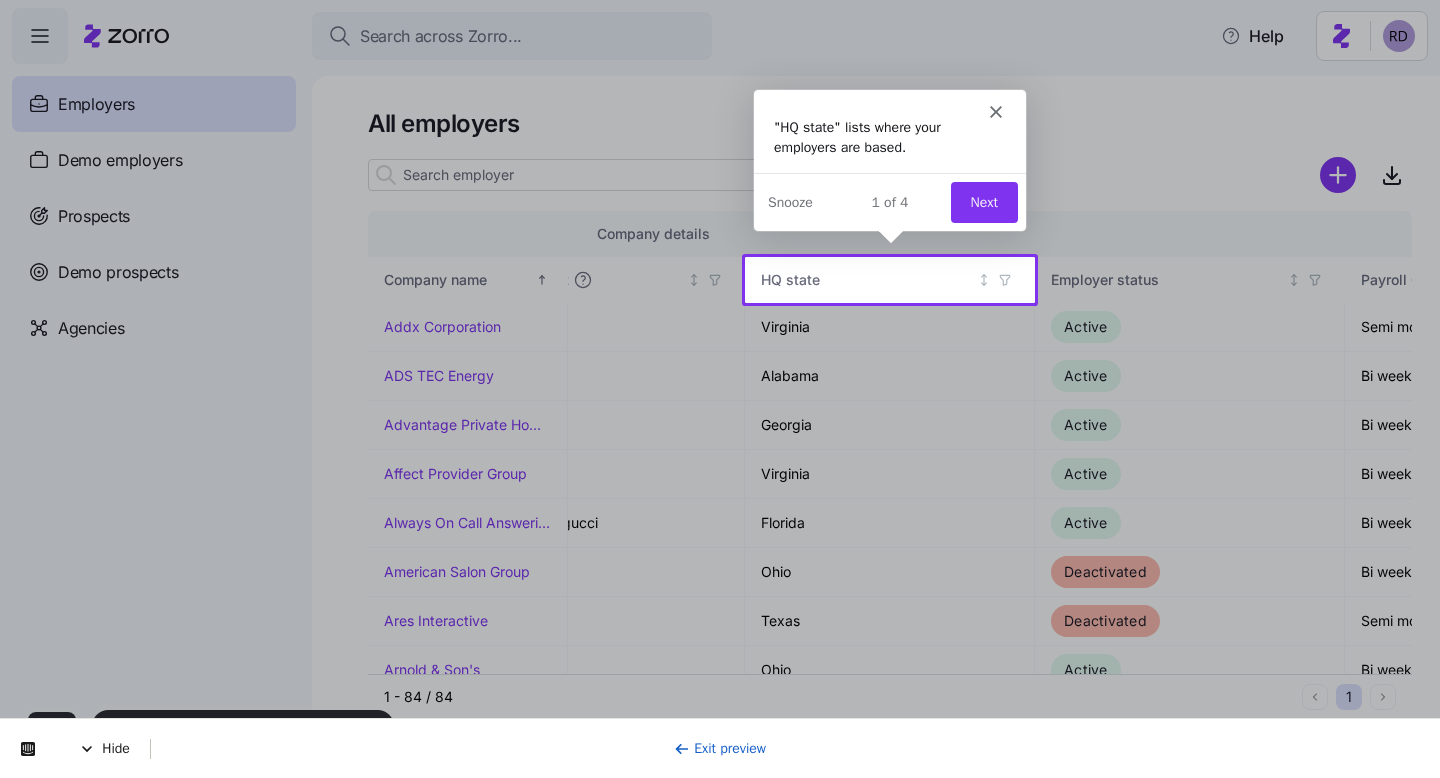 click on "Next" at bounding box center (983, 200) 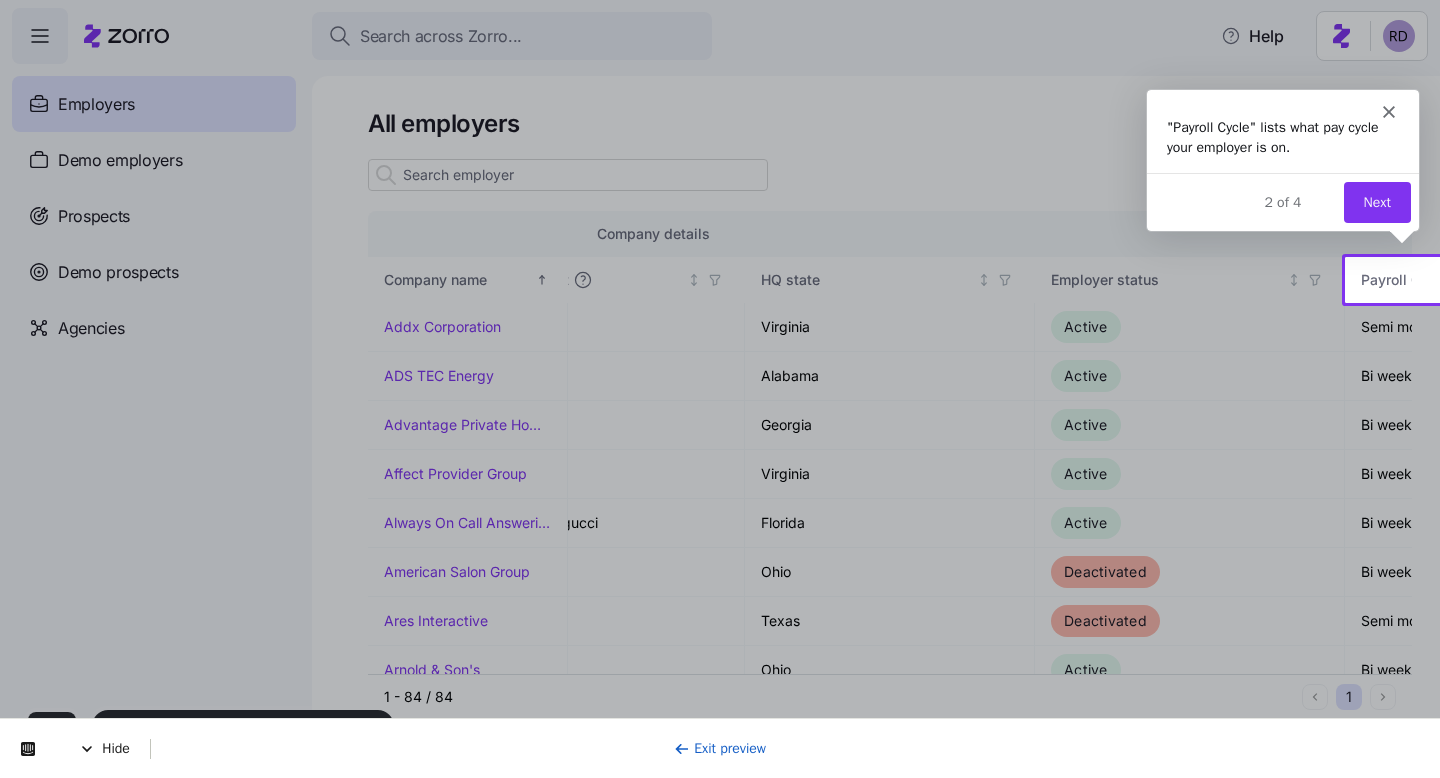 scroll, scrollTop: 0, scrollLeft: 0, axis: both 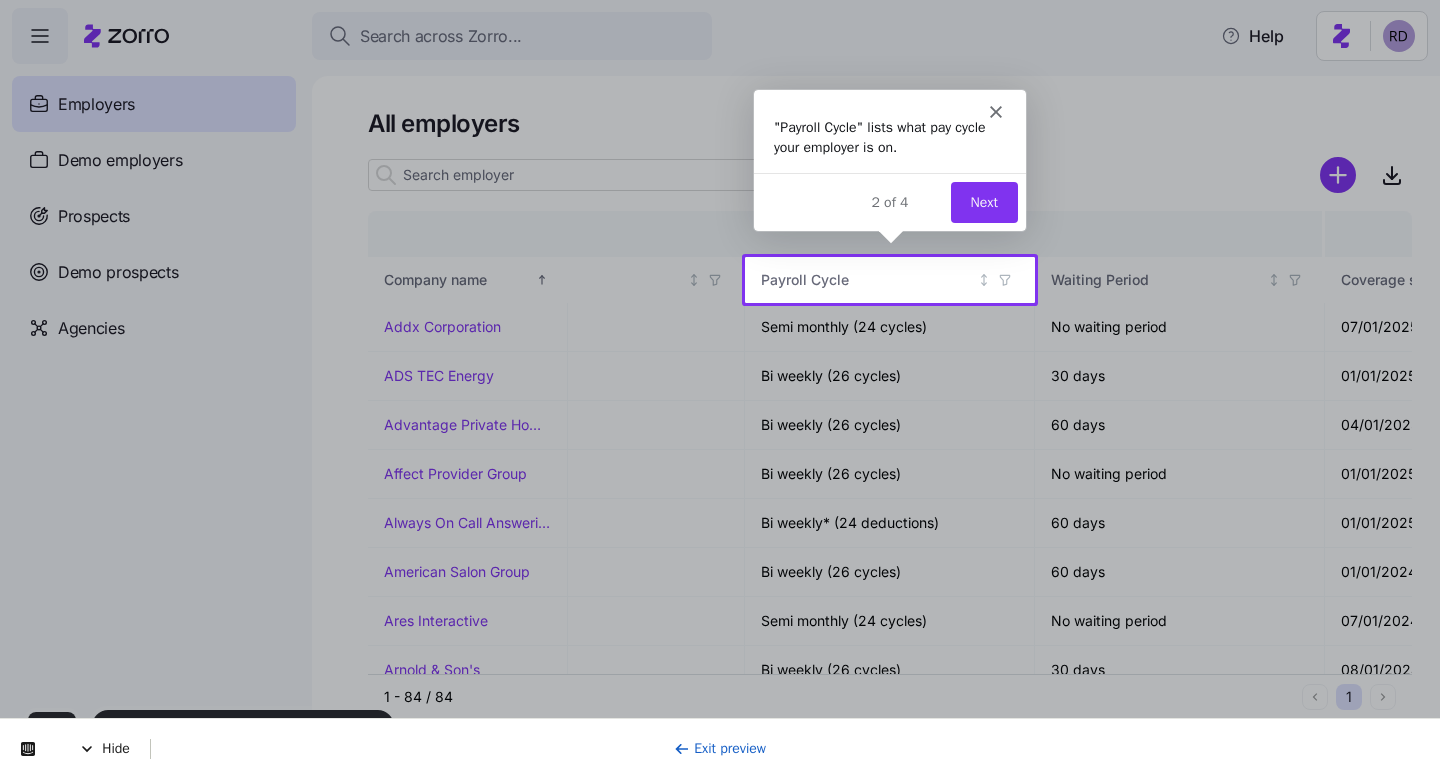 click on "Next" at bounding box center [983, 200] 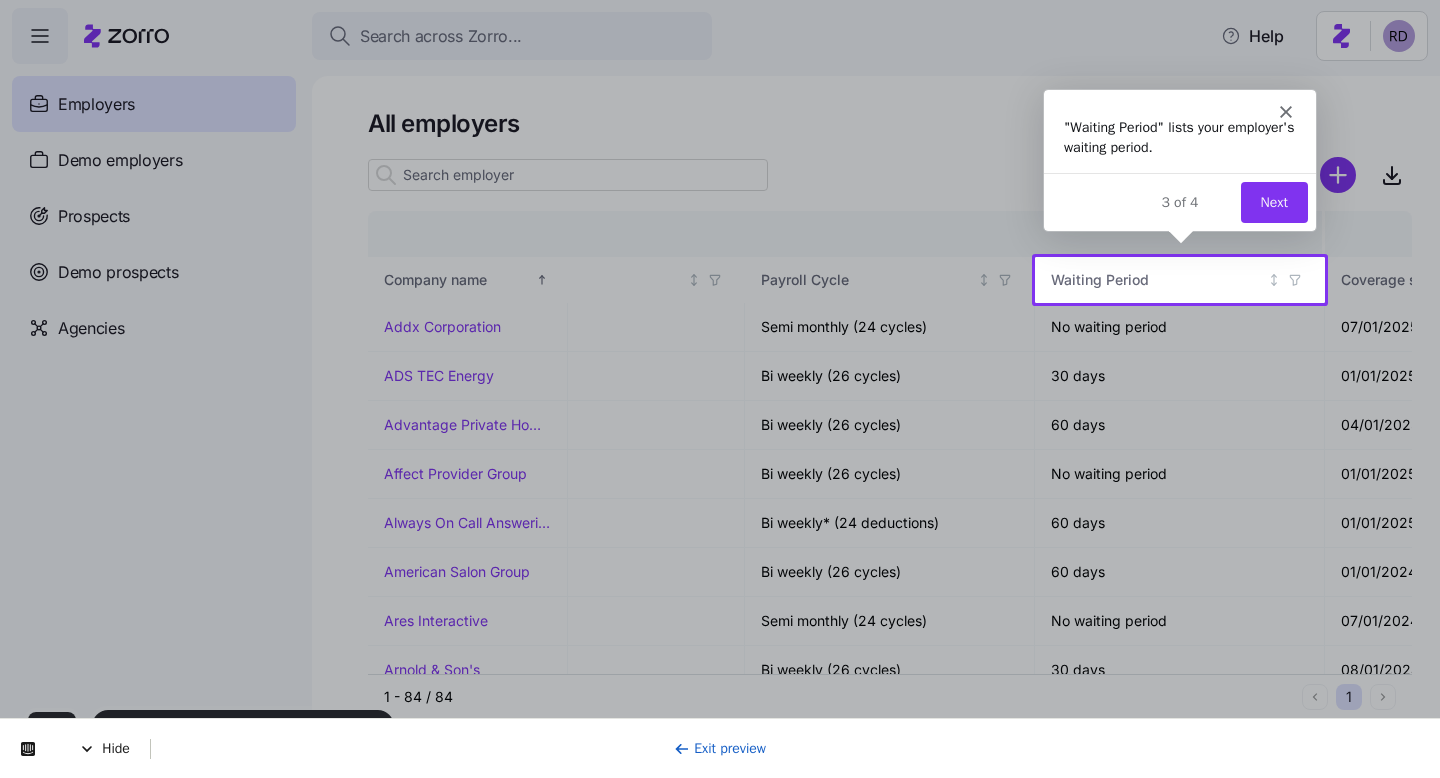 scroll, scrollTop: 0, scrollLeft: 0, axis: both 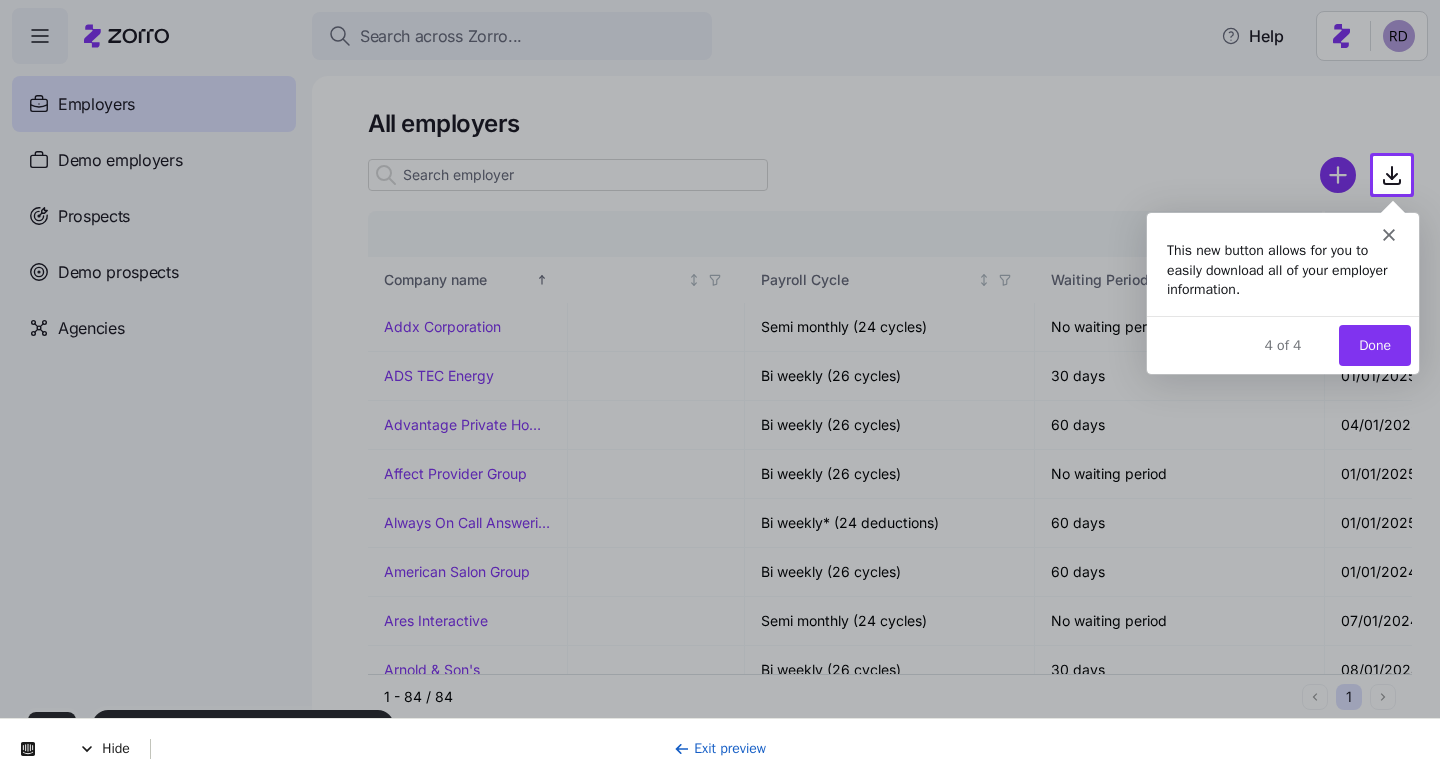 click on "Done" at bounding box center (1374, 344) 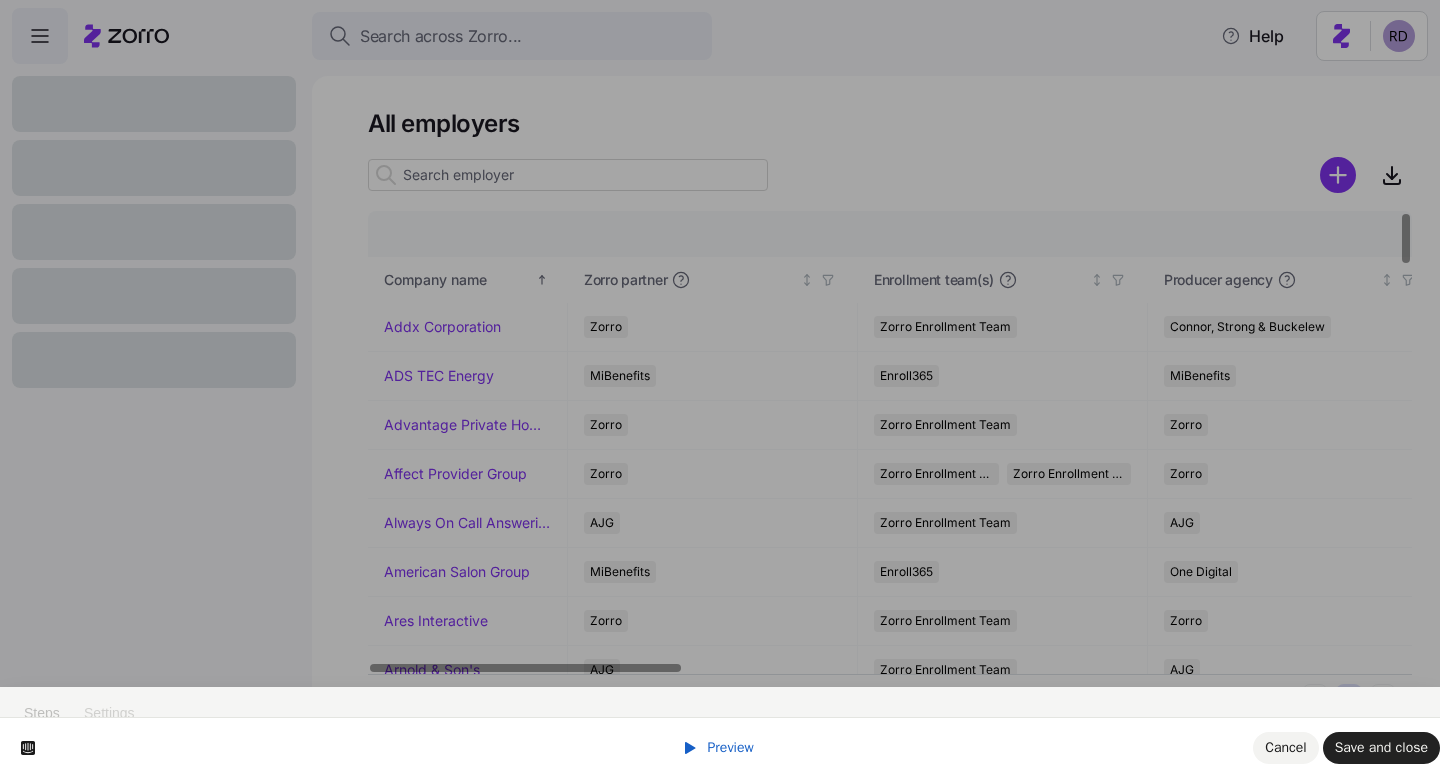 scroll, scrollTop: 0, scrollLeft: 0, axis: both 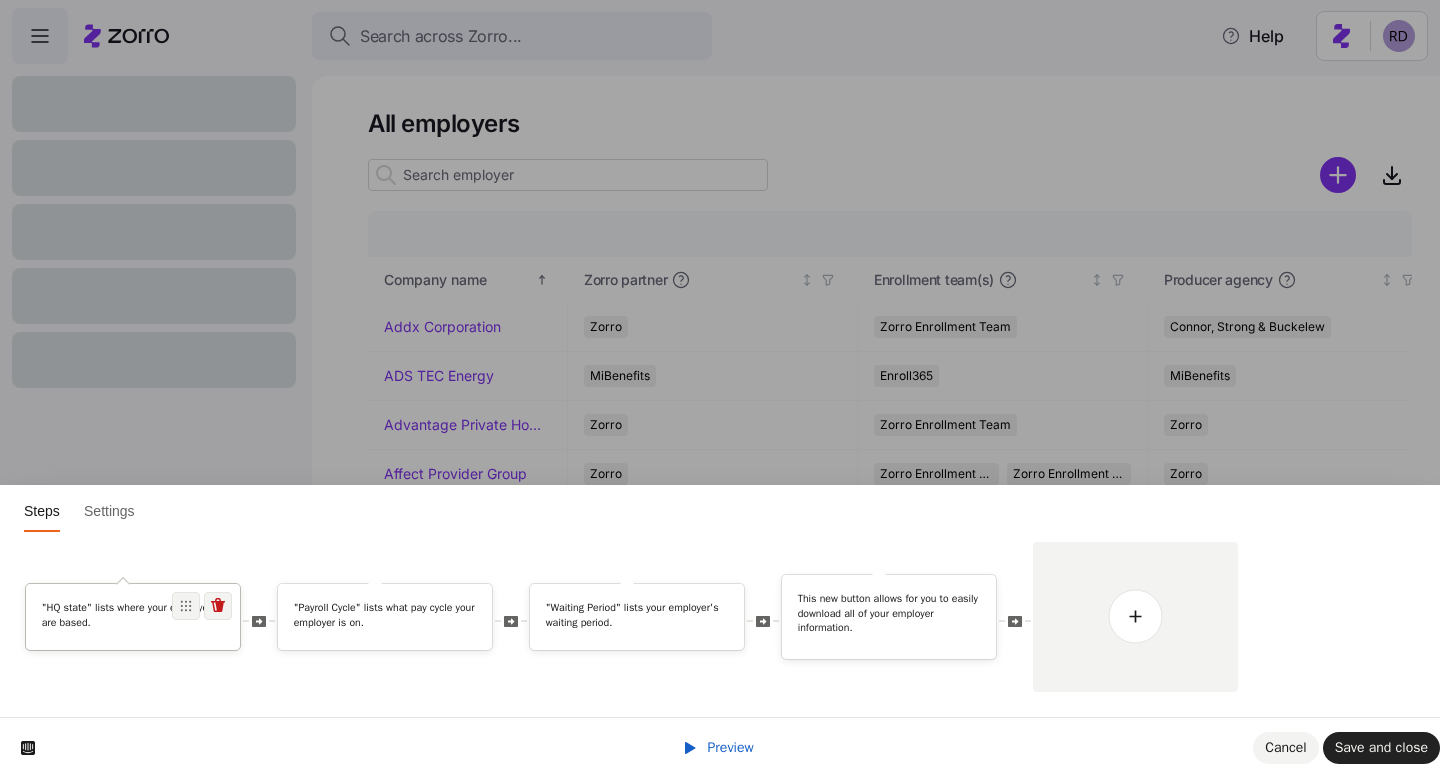 click on ""HQ state" lists where your employers are based." at bounding box center [133, 614] 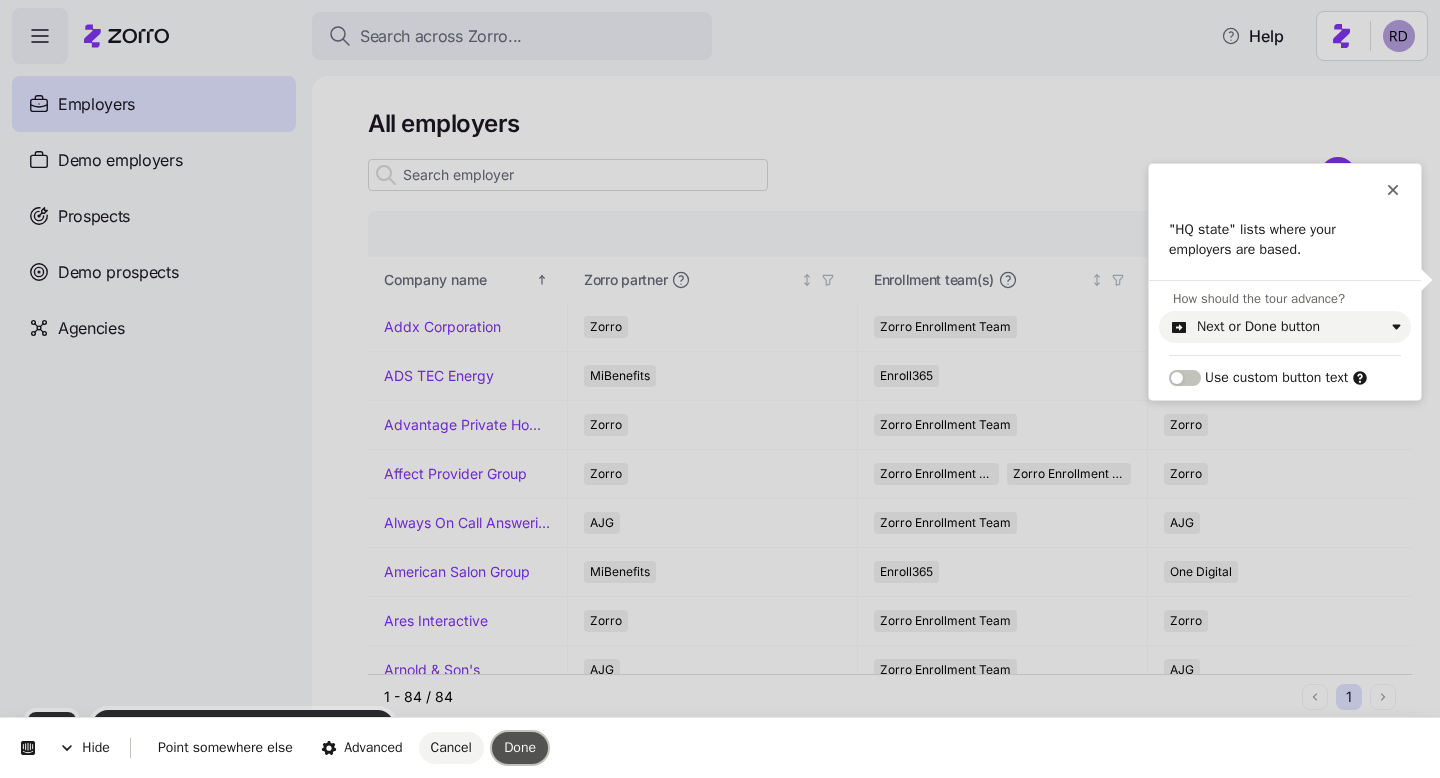 click on "Done" at bounding box center (520, 748) 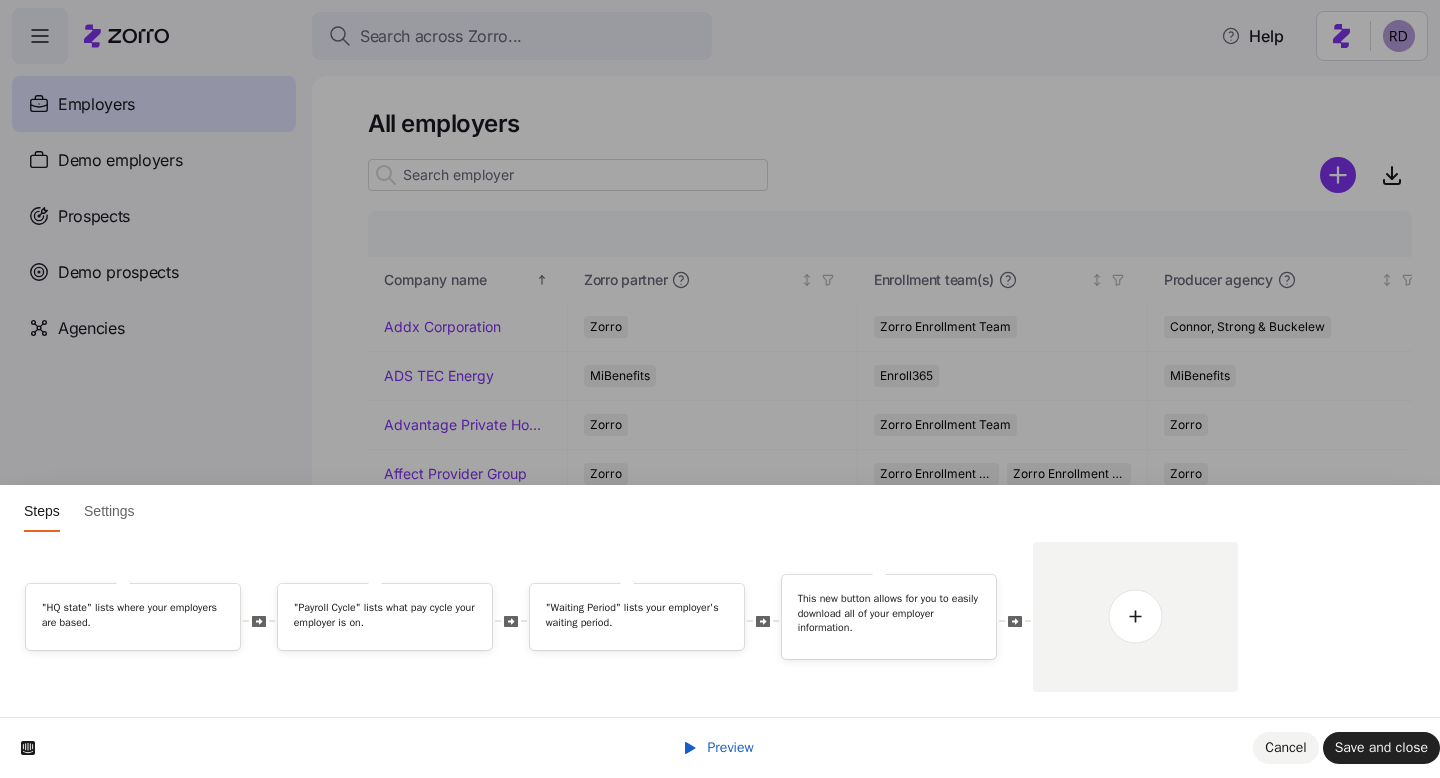 scroll, scrollTop: 0, scrollLeft: 0, axis: both 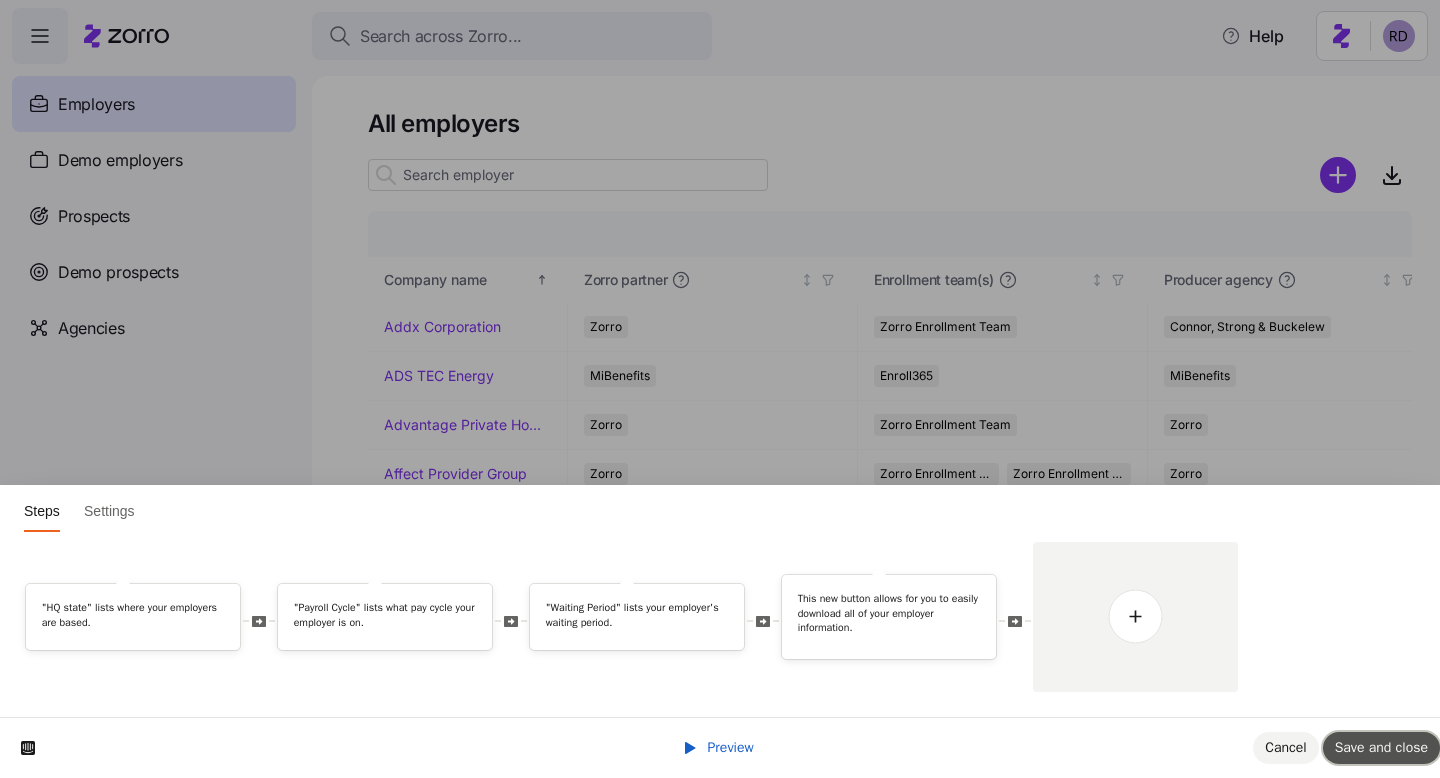 click on "Save and close" at bounding box center (1381, 747) 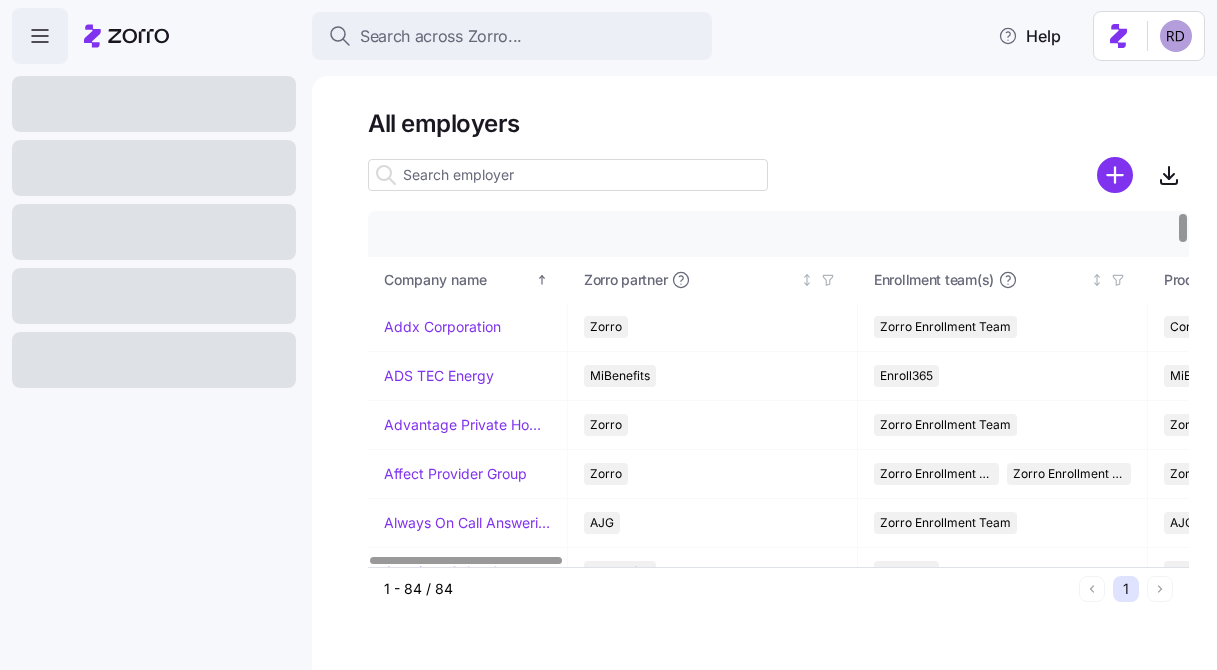 scroll, scrollTop: 0, scrollLeft: 0, axis: both 